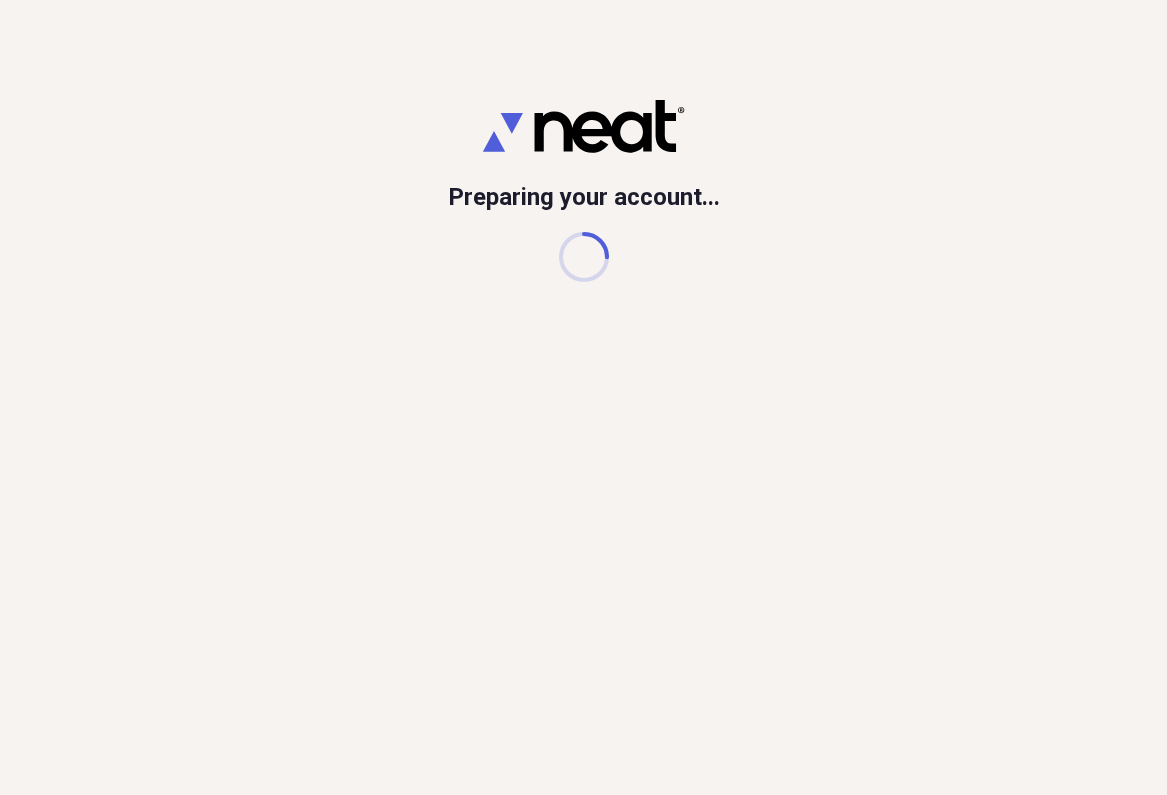 scroll, scrollTop: 0, scrollLeft: 0, axis: both 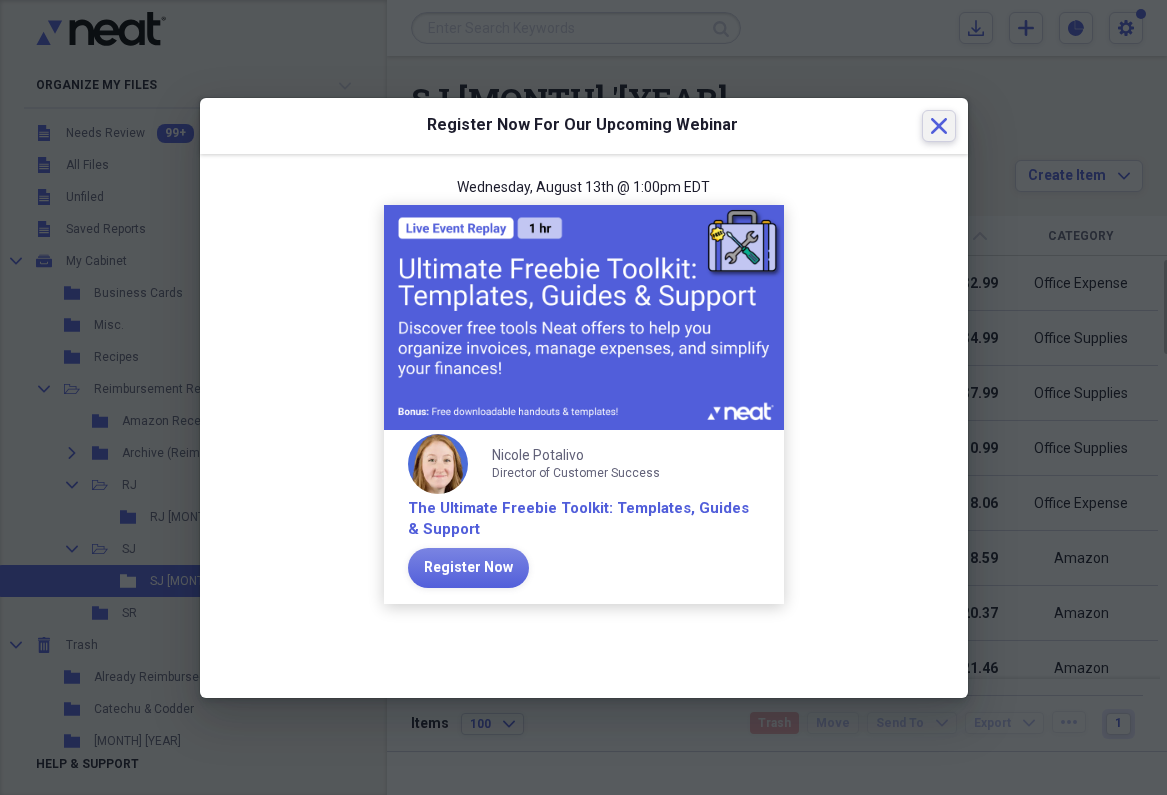 click 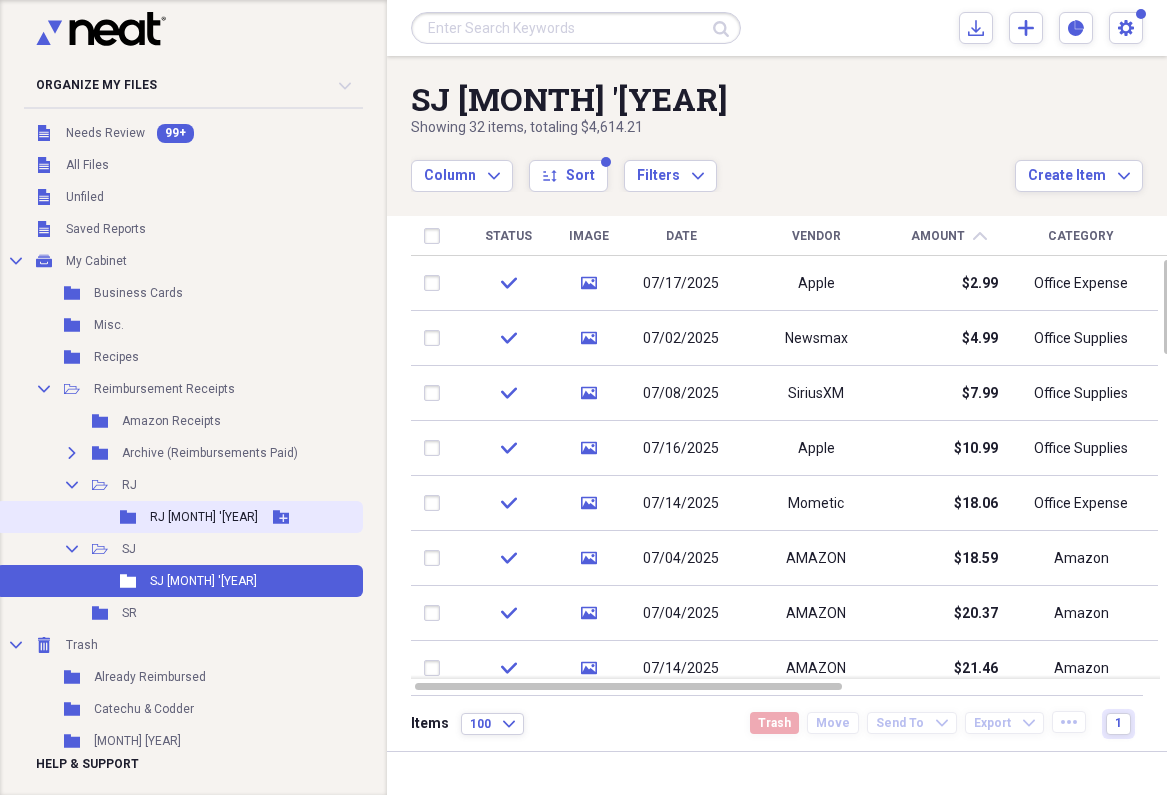 click on "RJ [MONTH] '[YEAR]" at bounding box center [204, 517] 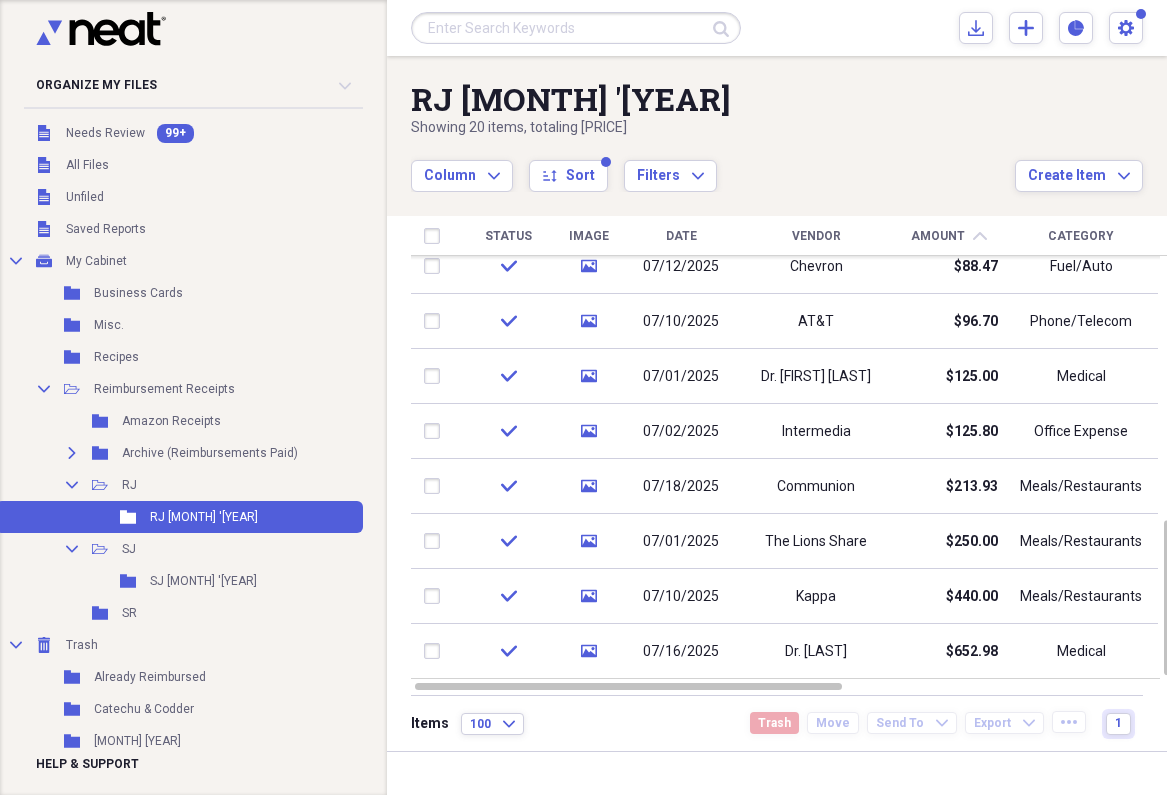 click on "Date" at bounding box center [681, 236] 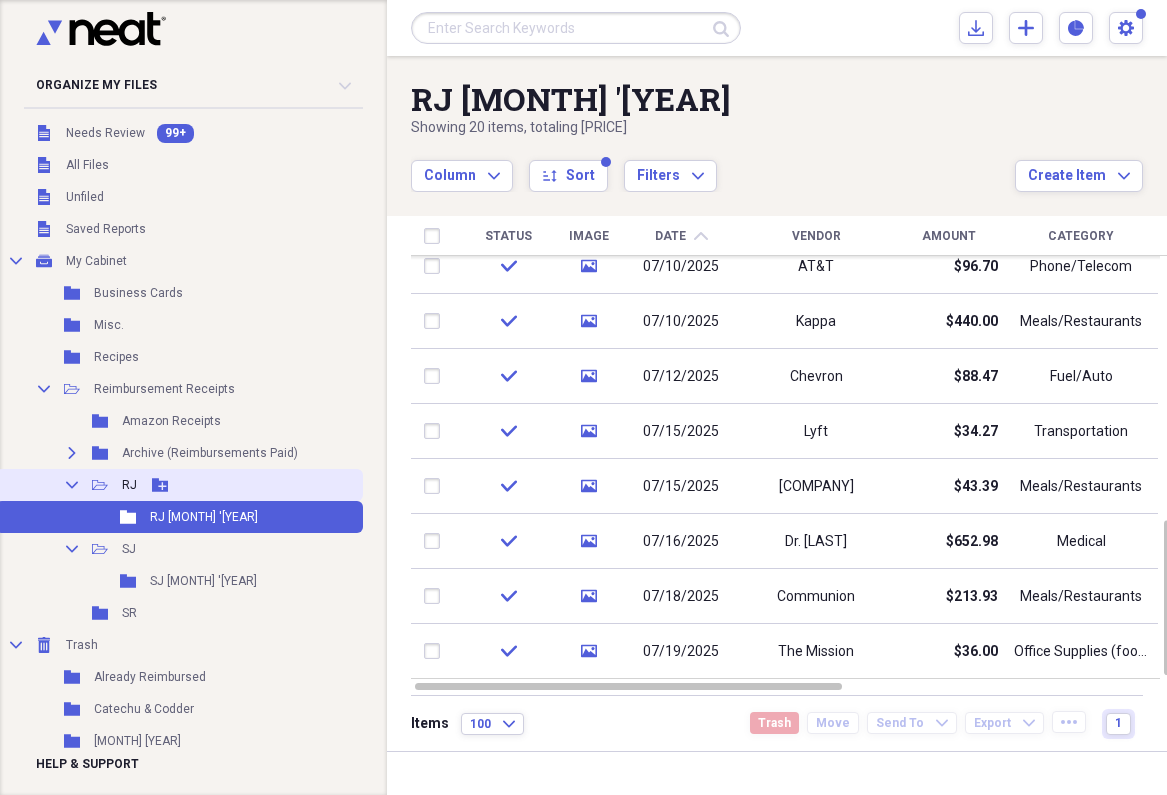 click on "Collapse Open Folder RJ Add Folder" at bounding box center (179, 485) 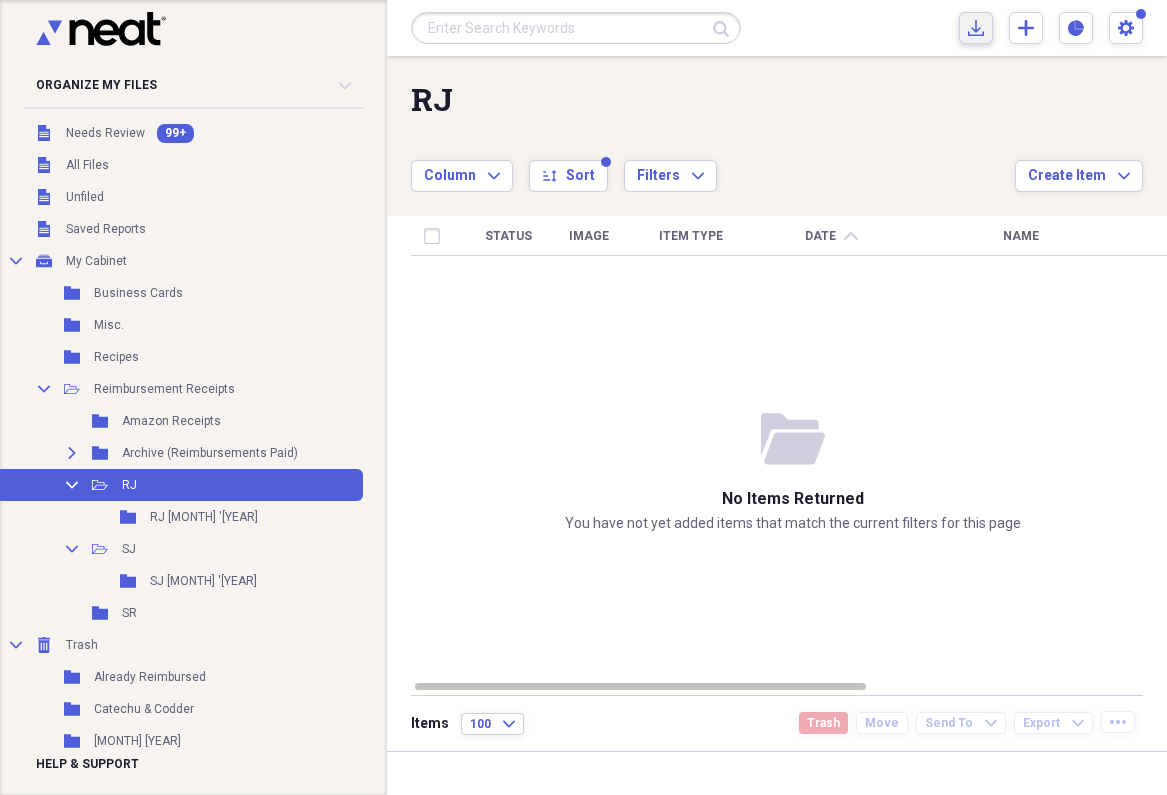 click 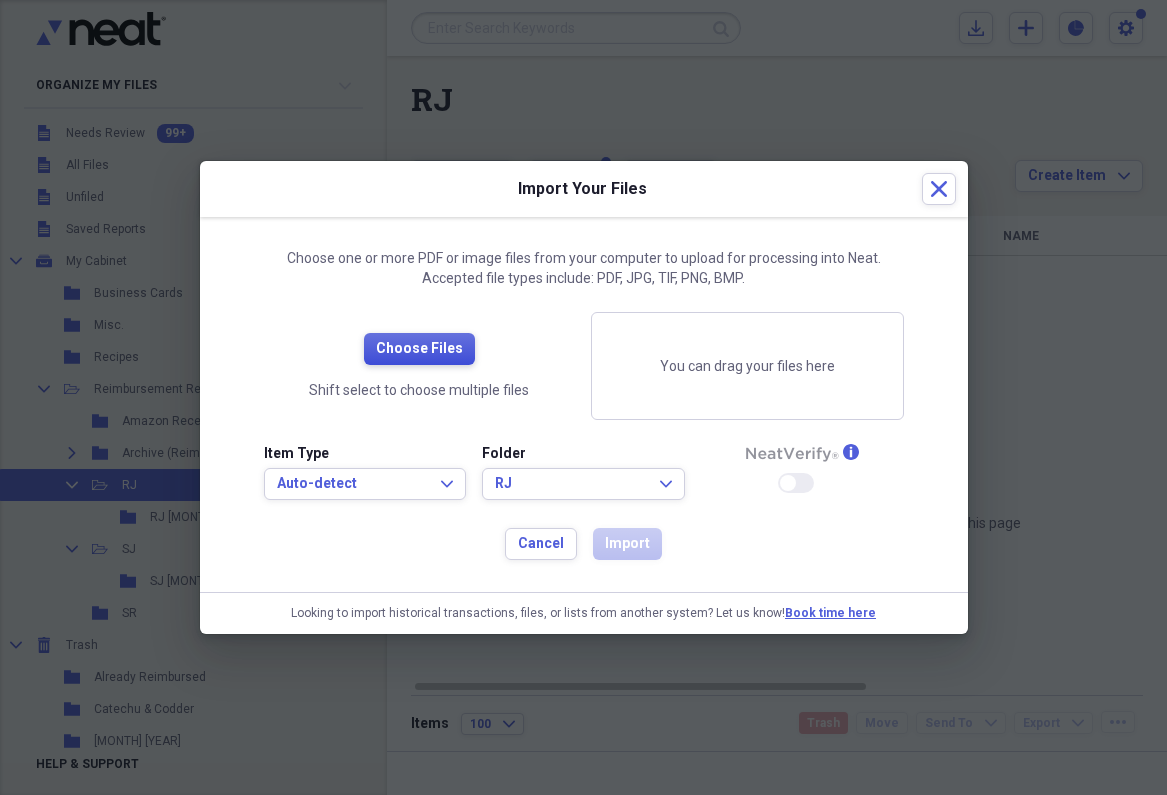 click on "Choose Files" at bounding box center (419, 349) 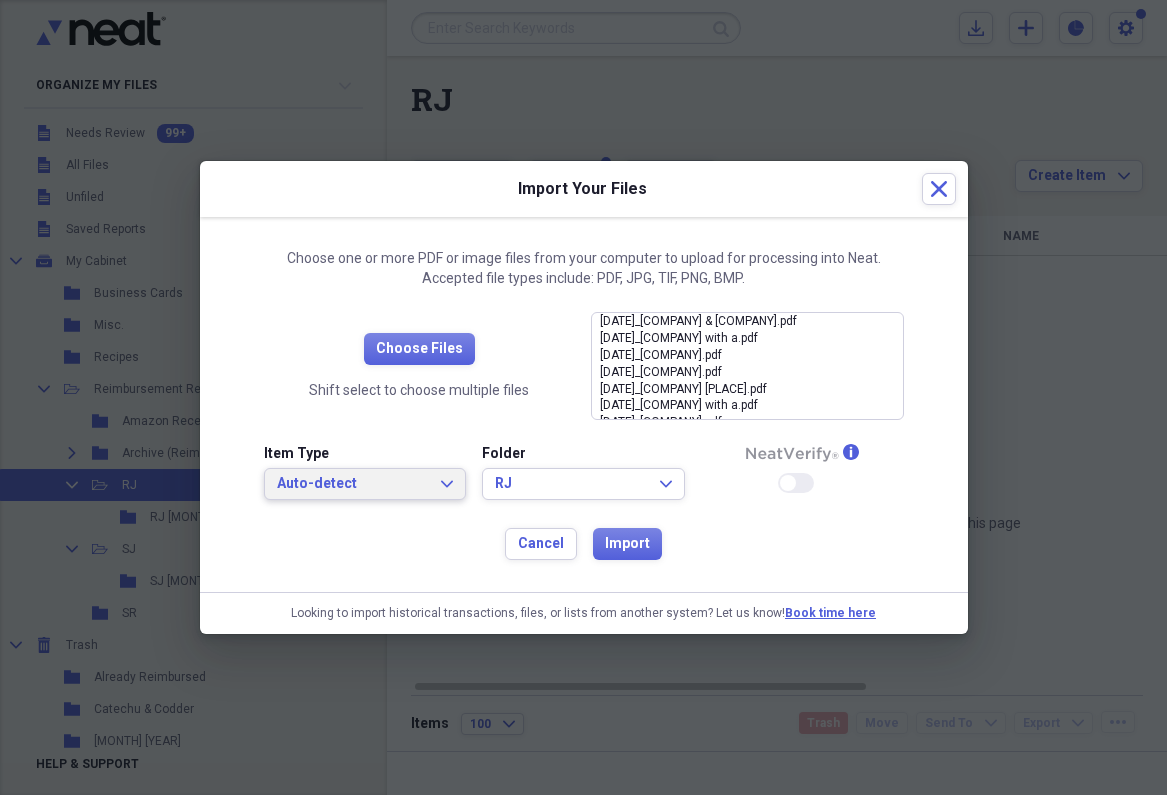 click on "Auto-detect" at bounding box center (353, 484) 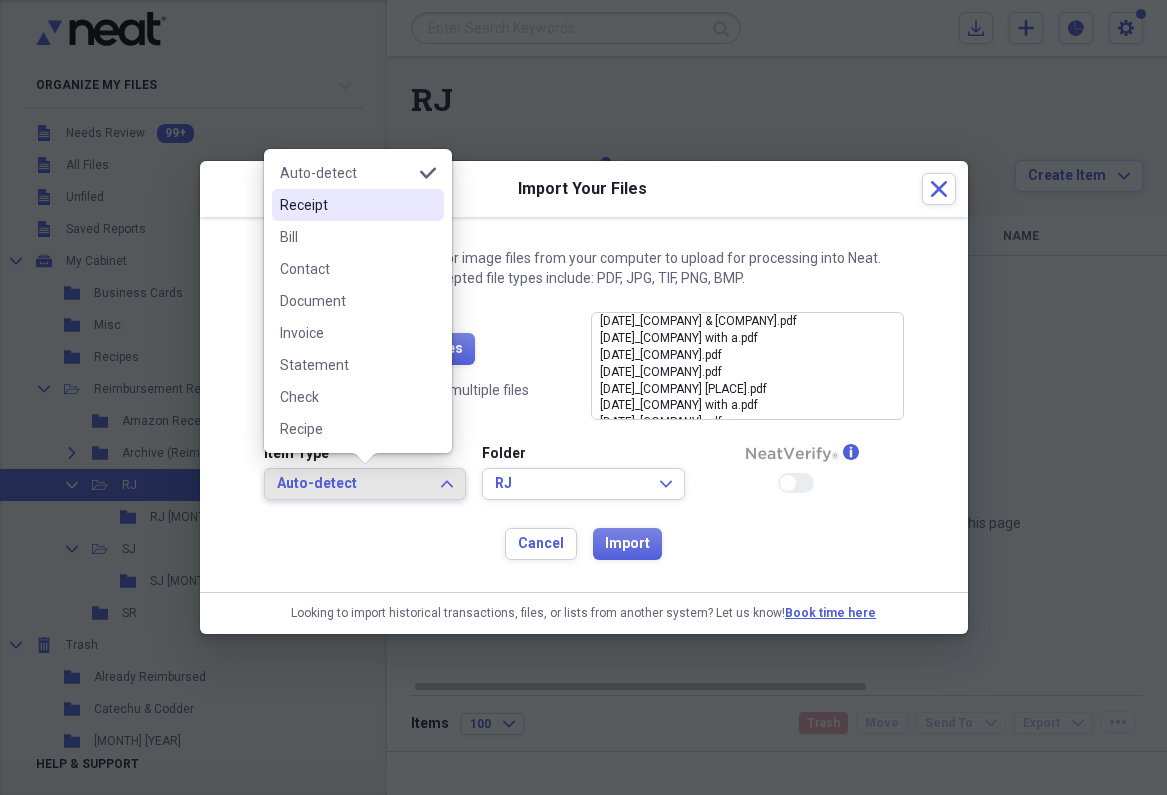 click on "Receipt" at bounding box center [346, 205] 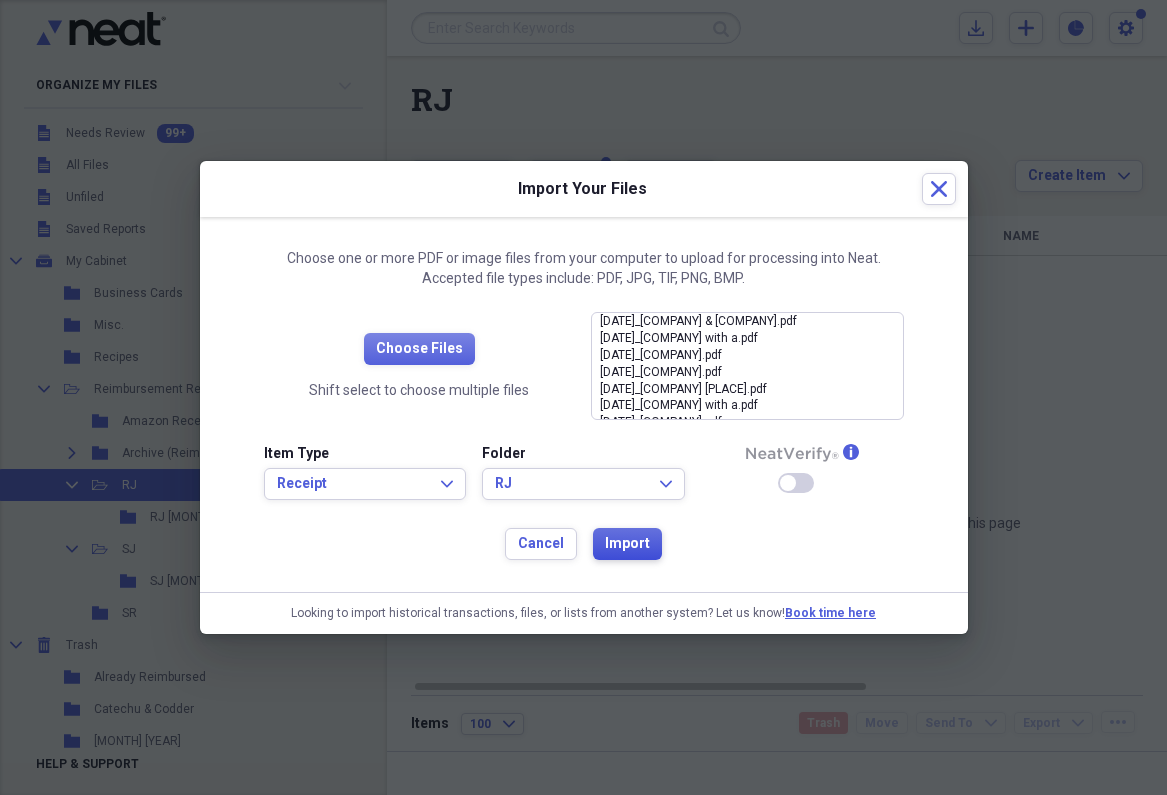 click on "Import" at bounding box center (627, 544) 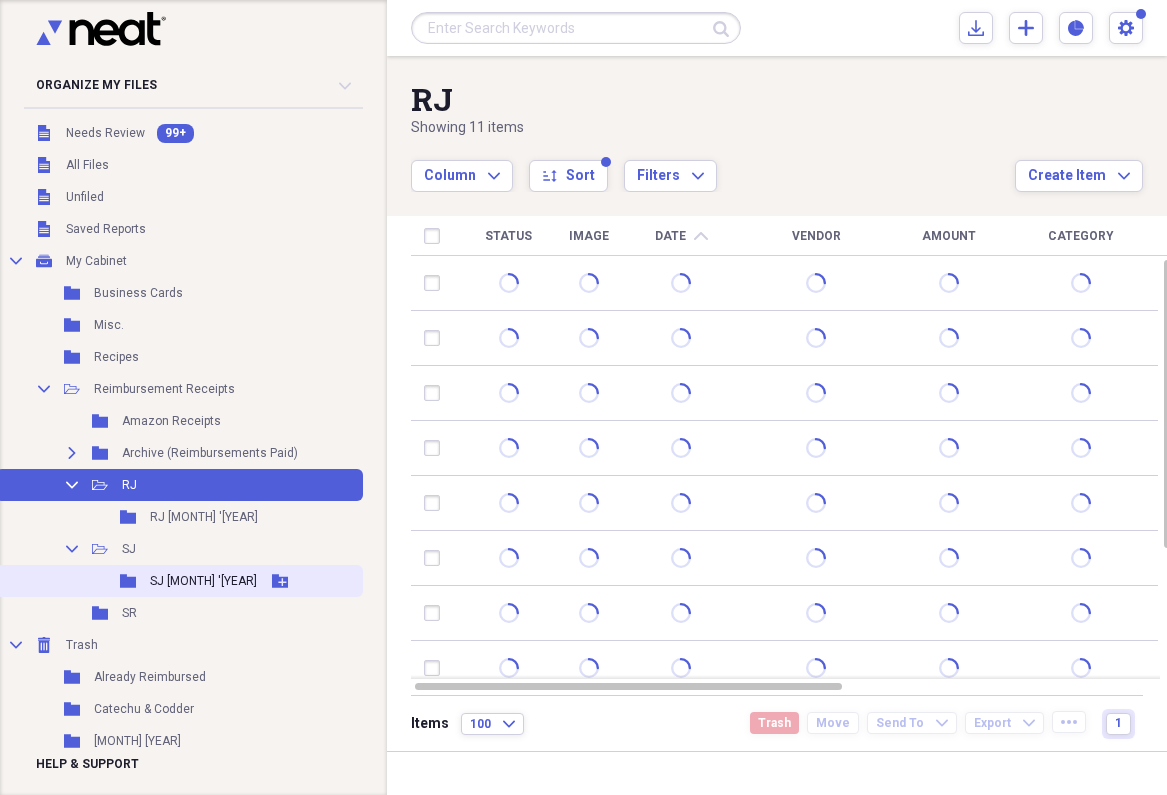 click on "SJ [MONTH] '[YEAR]" at bounding box center [203, 581] 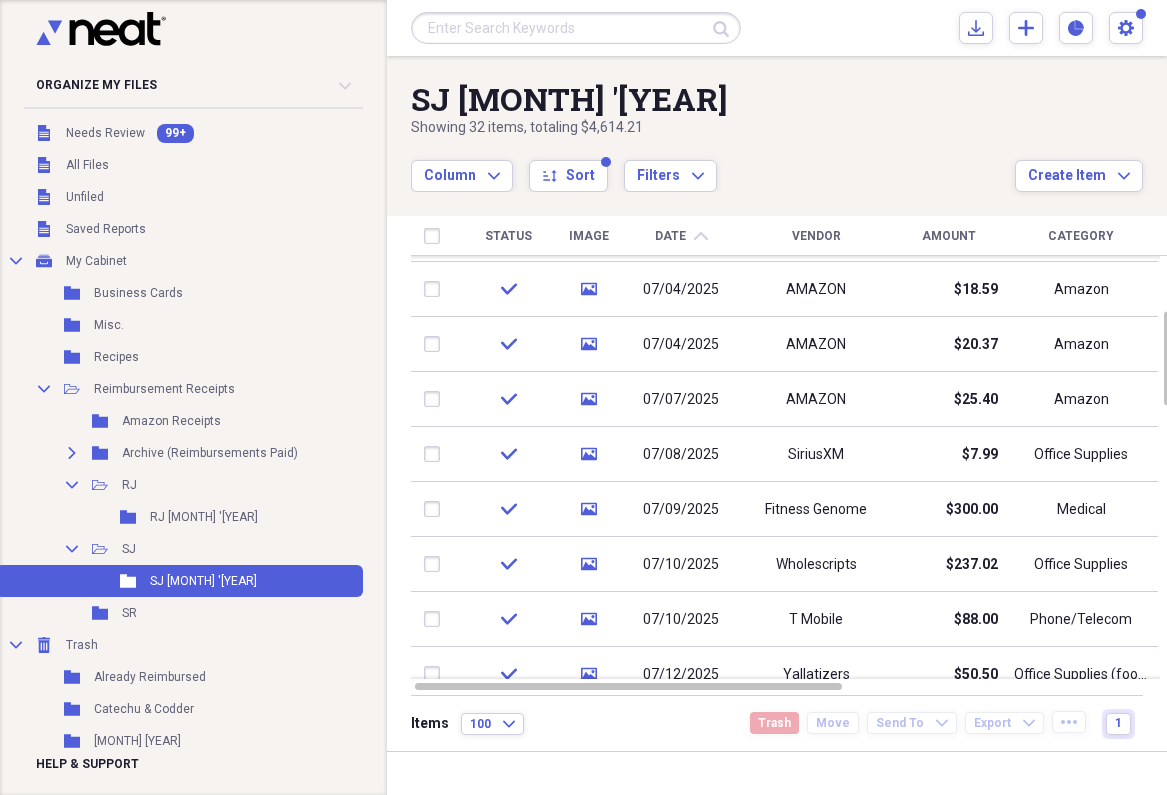 click on "Vendor" at bounding box center (816, 236) 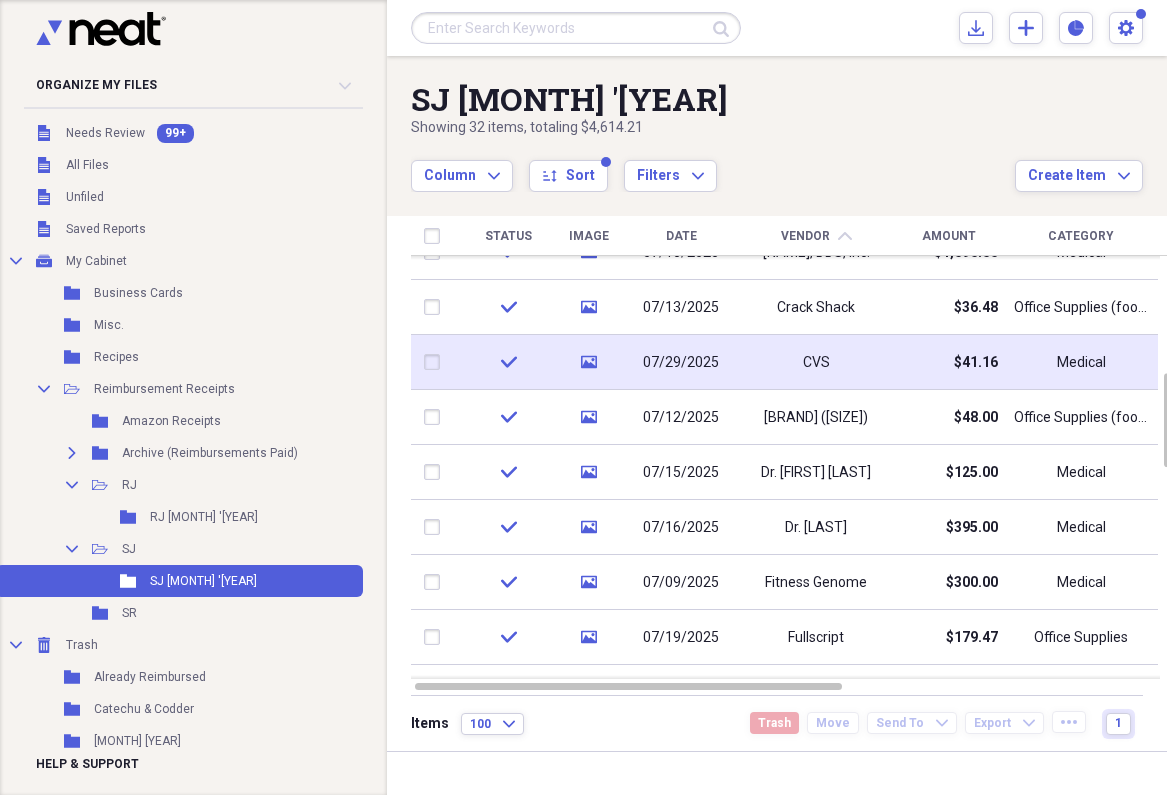 click on "CVS" at bounding box center (816, 363) 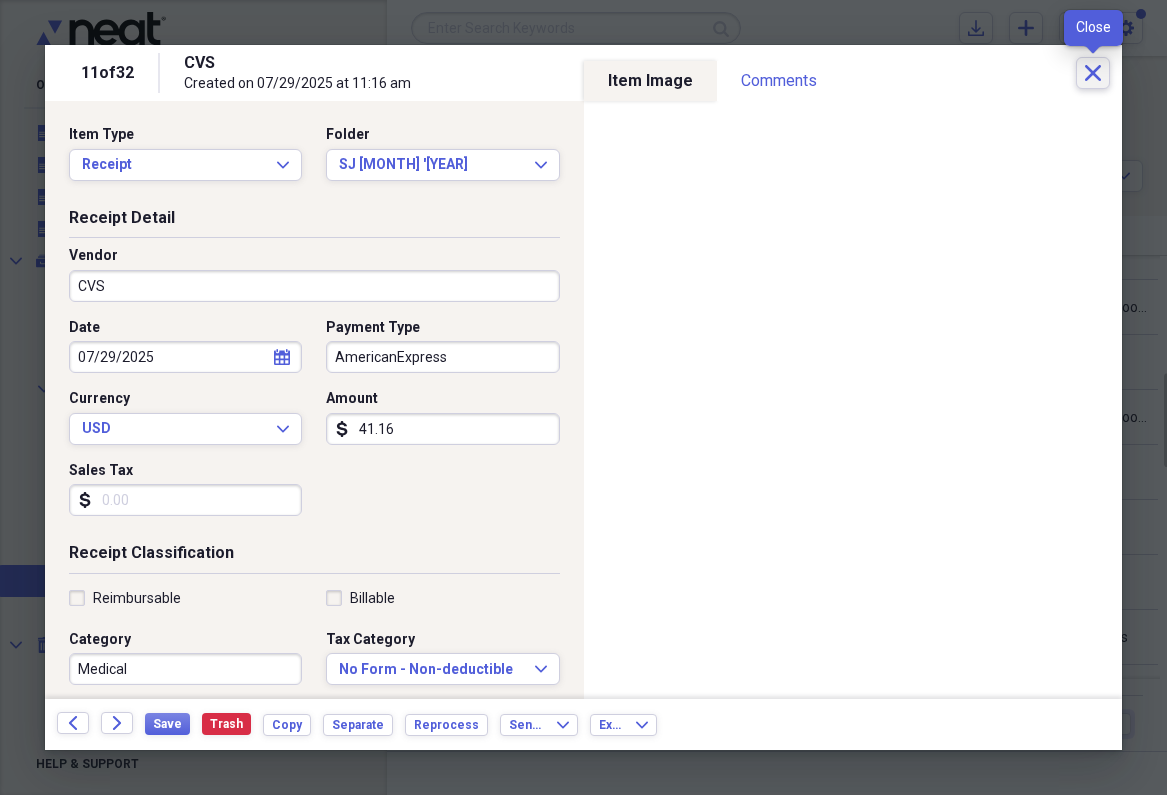 click on "Close" 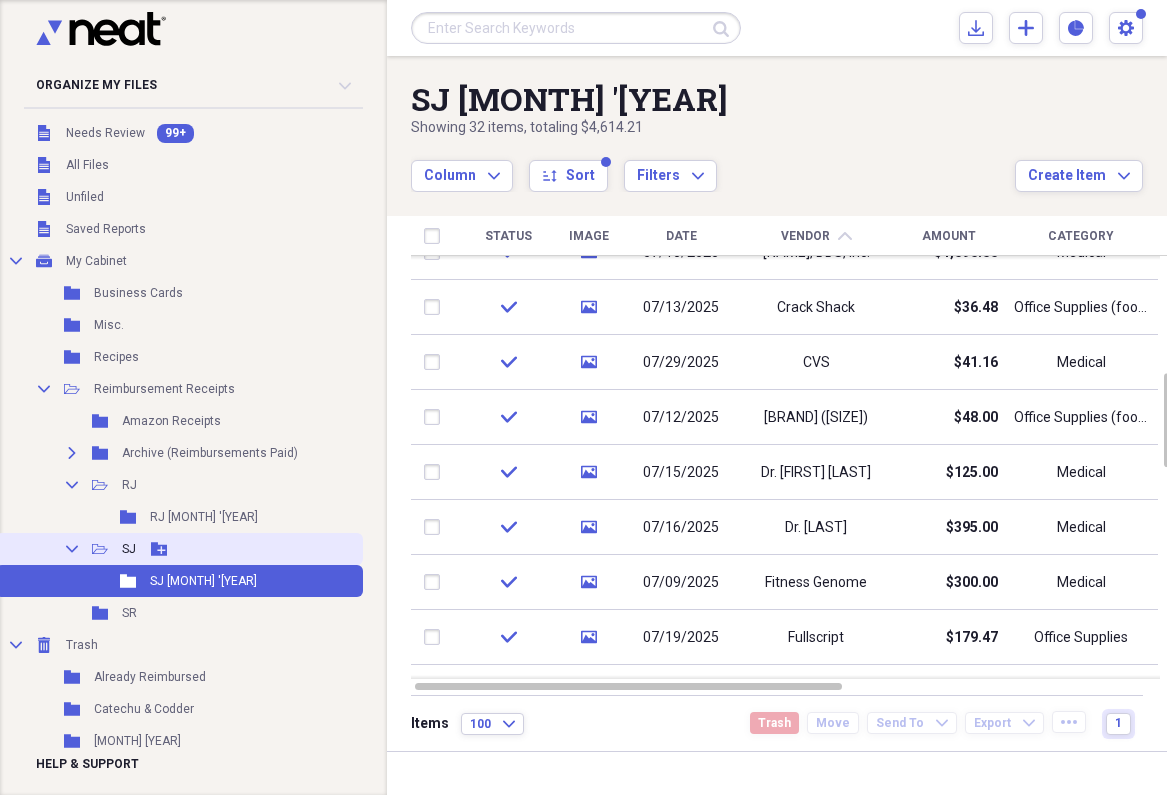 click 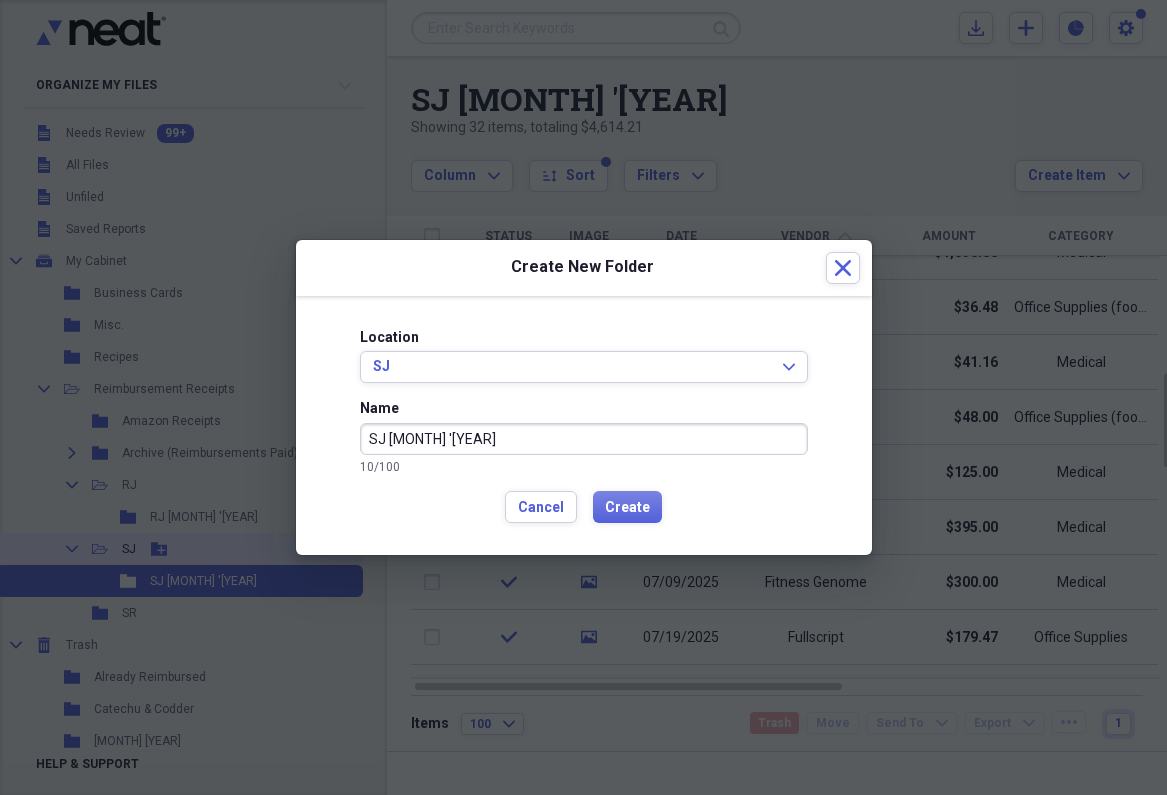 type on "SJ [MONTH] '[YEAR]" 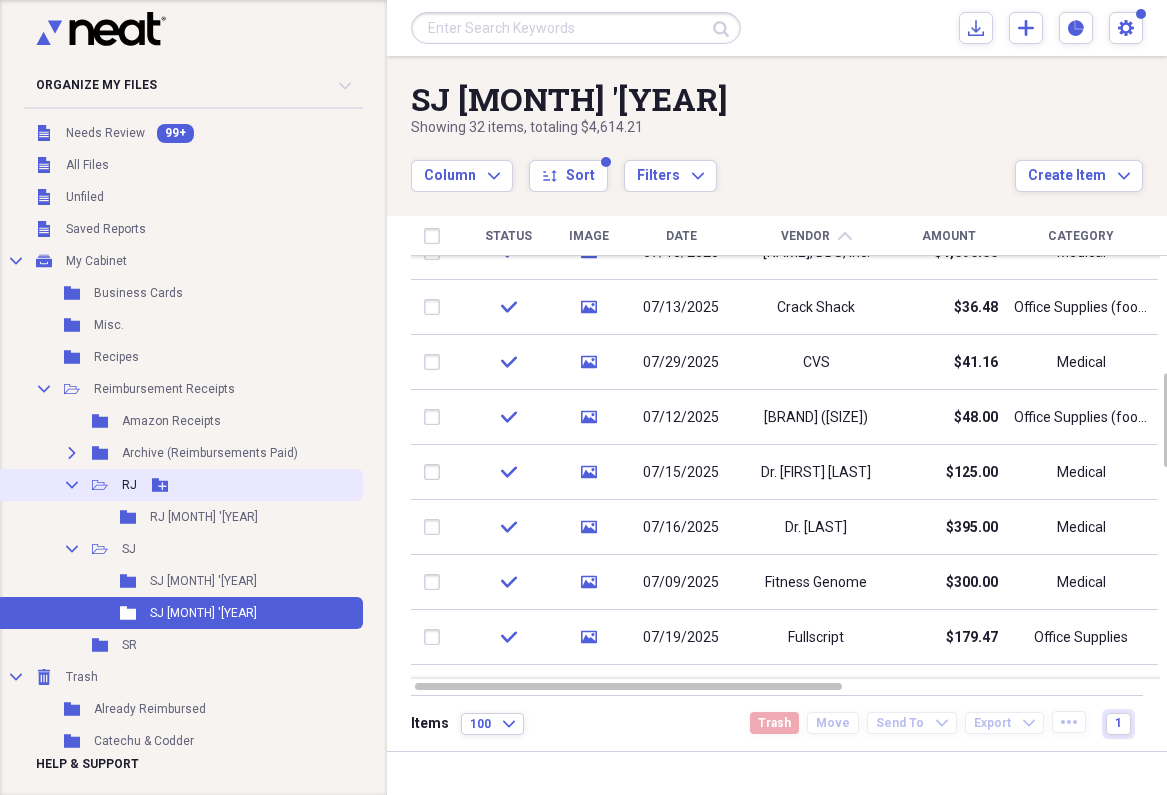 click on "Add Folder" 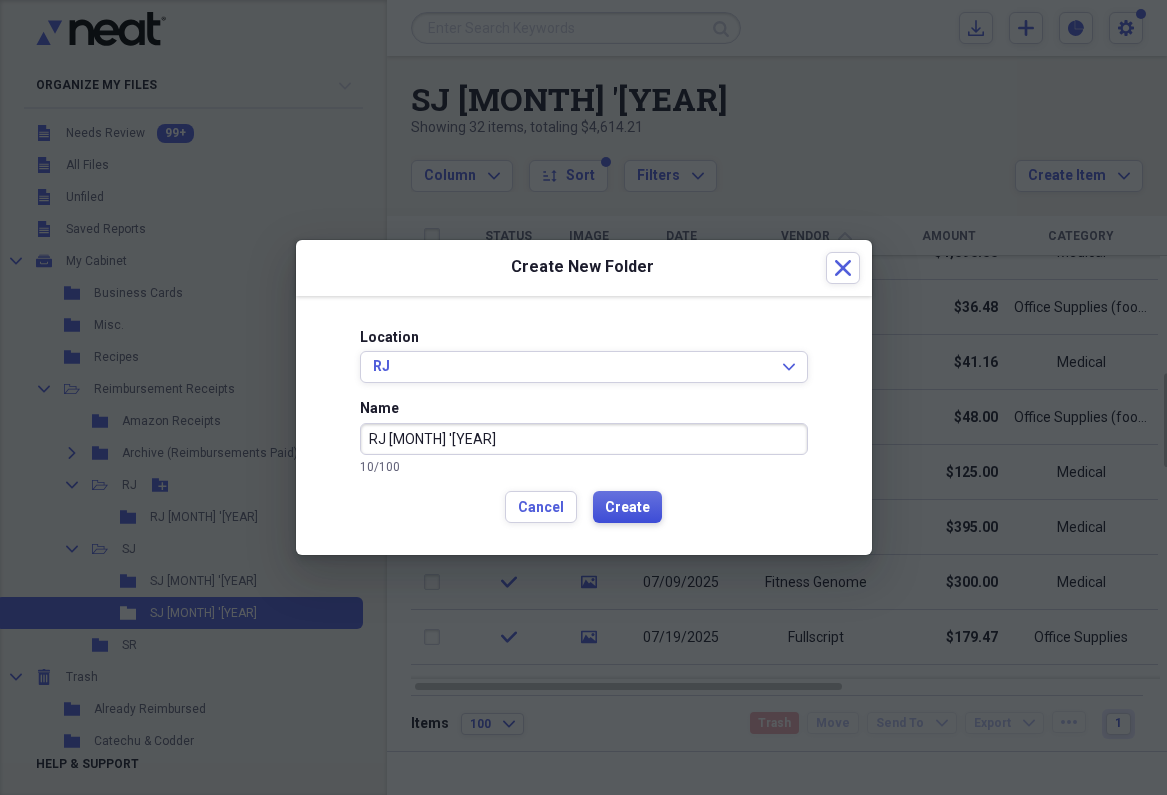 type on "RJ [MONTH] '[YEAR]" 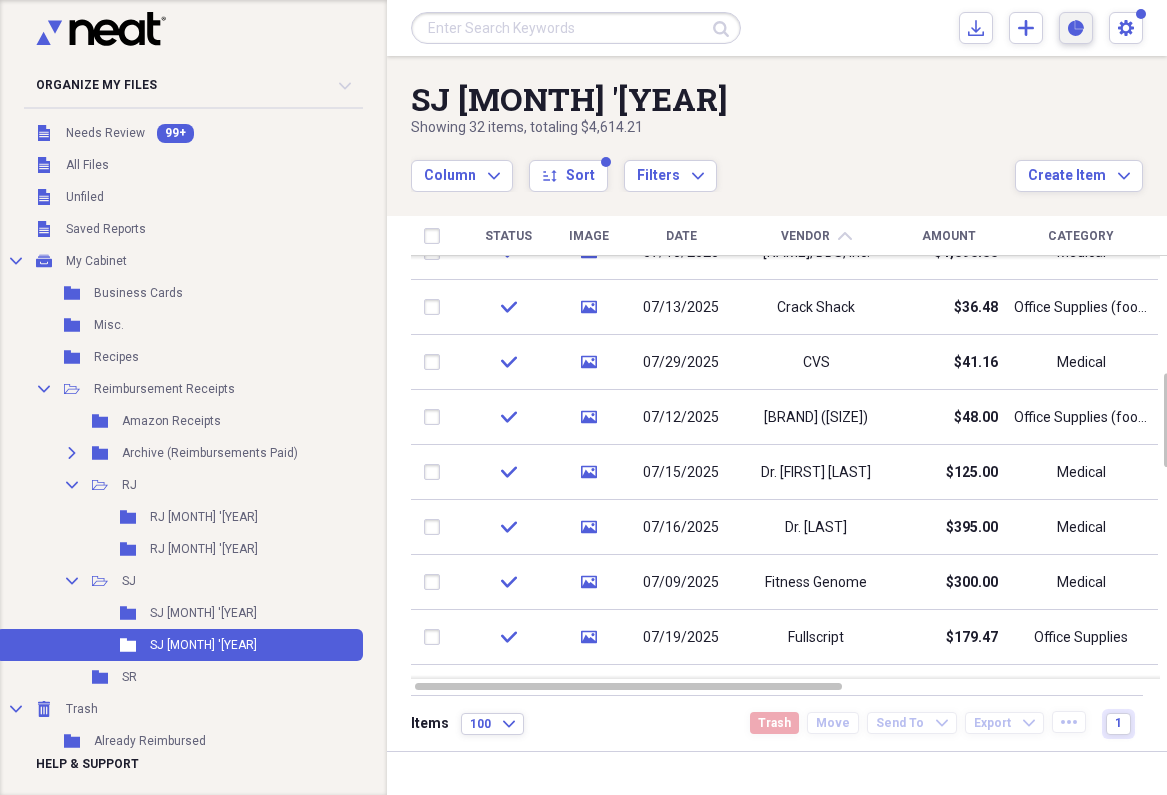 click 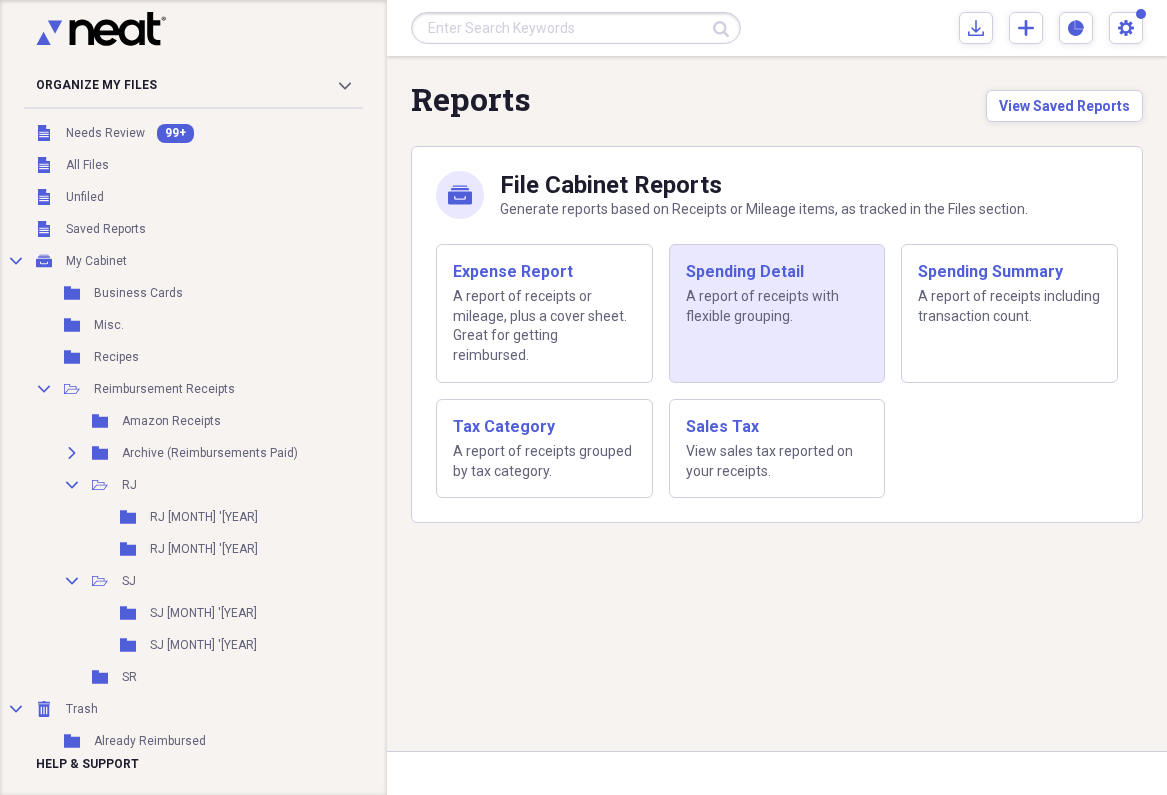 click on "Spending Detail A report of receipts with flexible grouping." at bounding box center [777, 313] 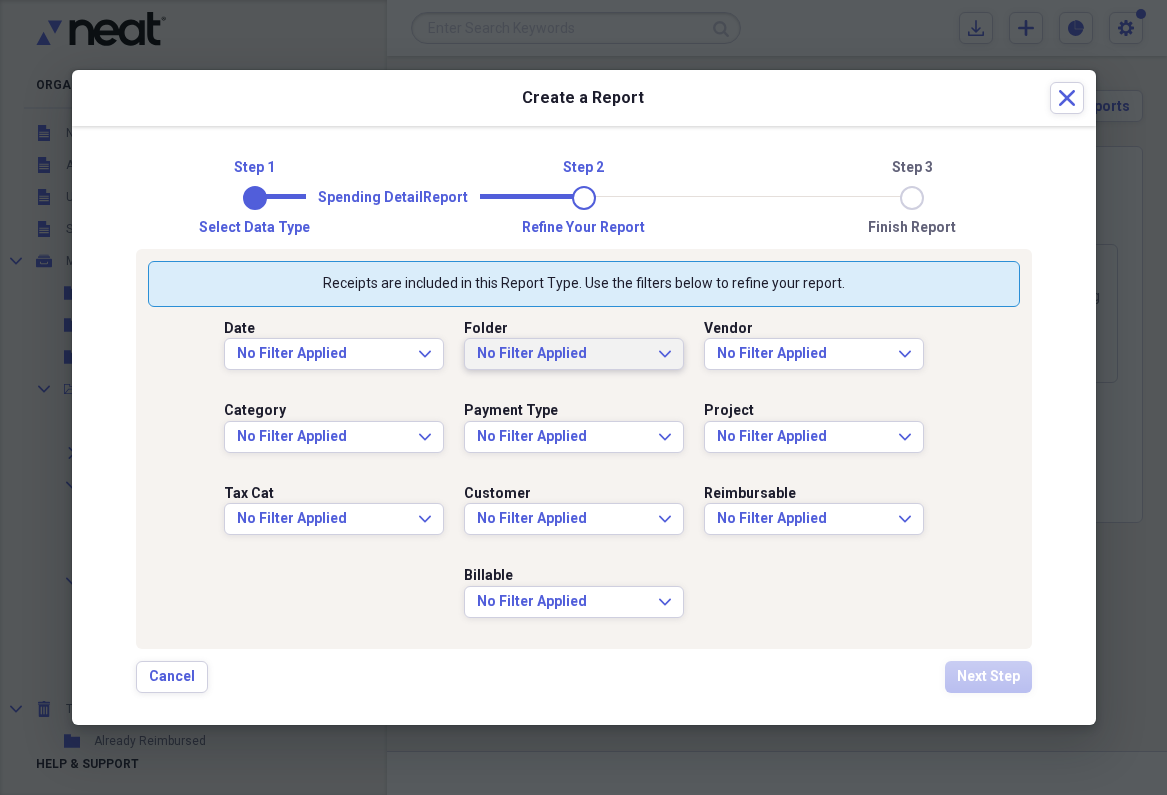 click on "No Filter Applied" at bounding box center [562, 354] 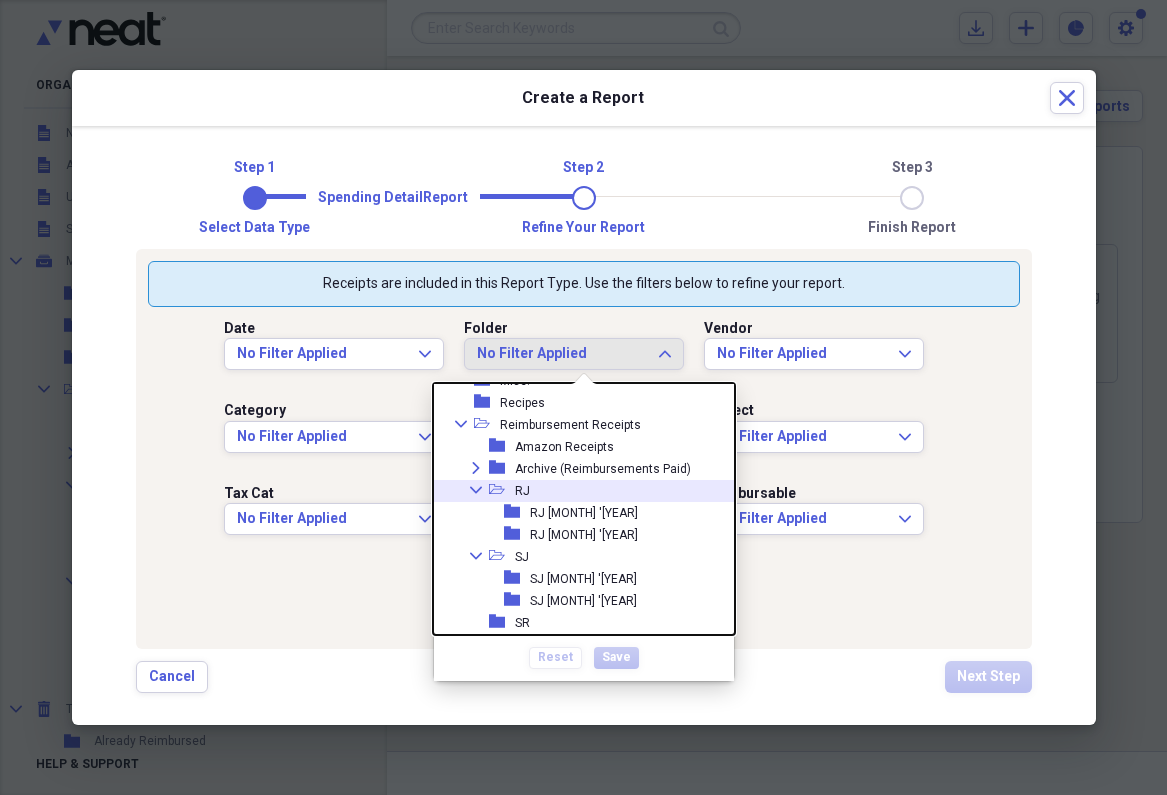 scroll, scrollTop: 95, scrollLeft: 0, axis: vertical 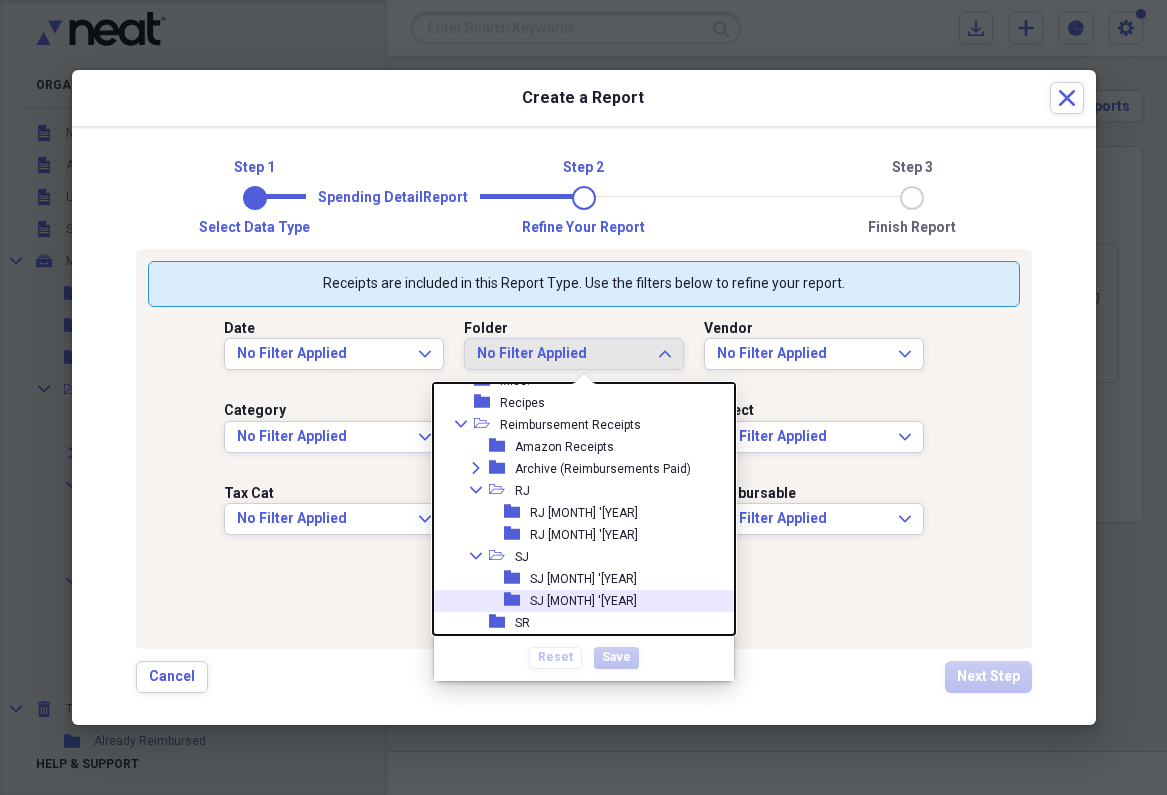 click on "SJ [MONTH] '[YEAR]" at bounding box center (583, 601) 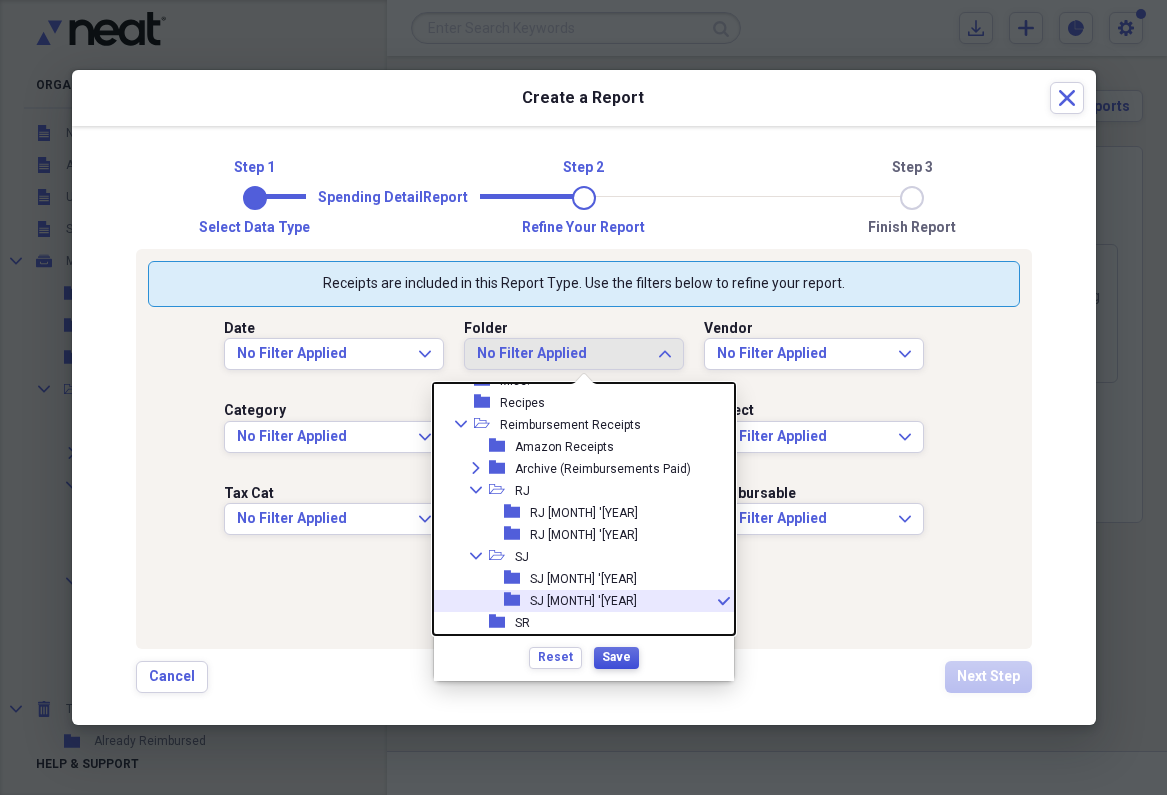 click on "Save" at bounding box center (616, 657) 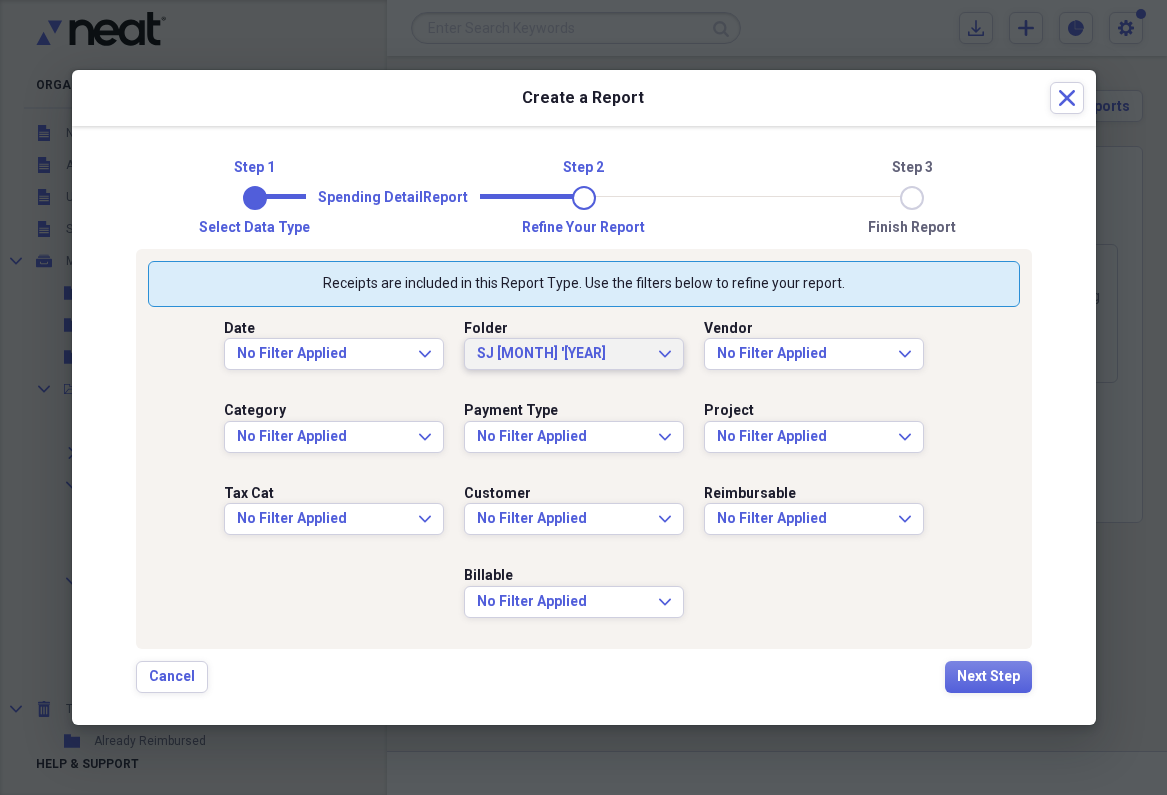scroll, scrollTop: 0, scrollLeft: 0, axis: both 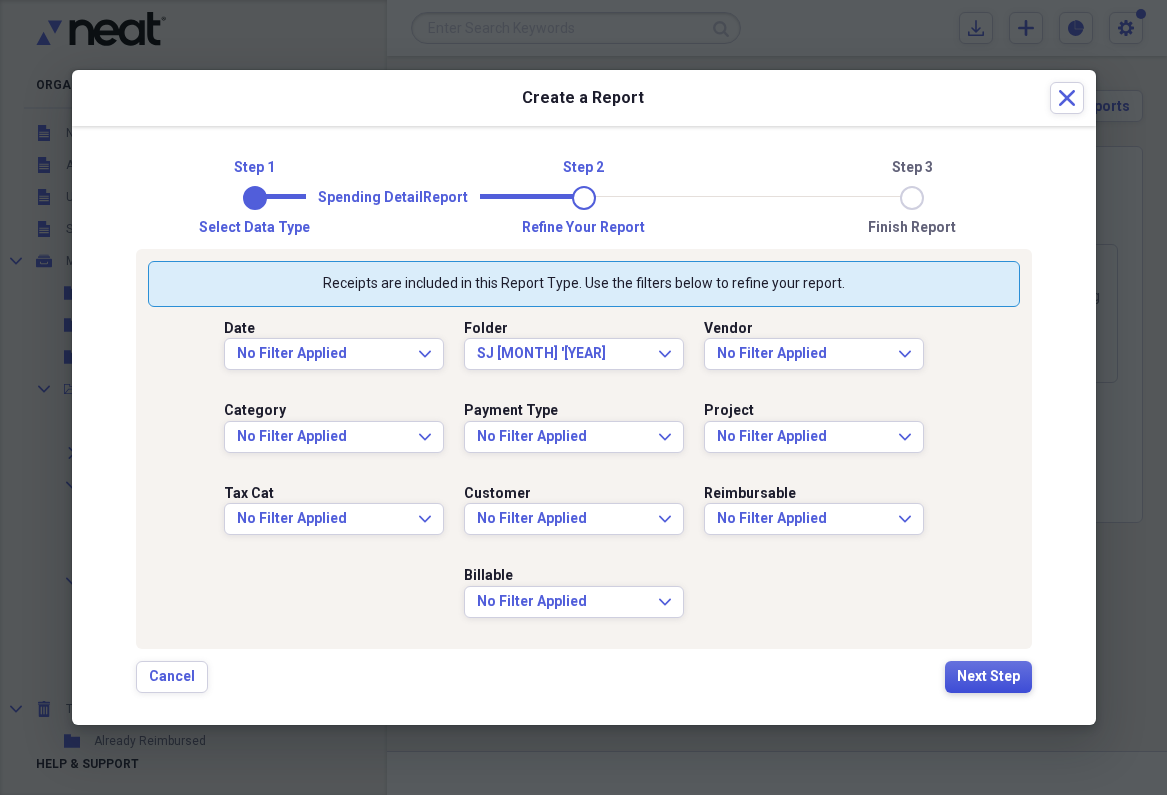 click on "Next Step" at bounding box center [988, 677] 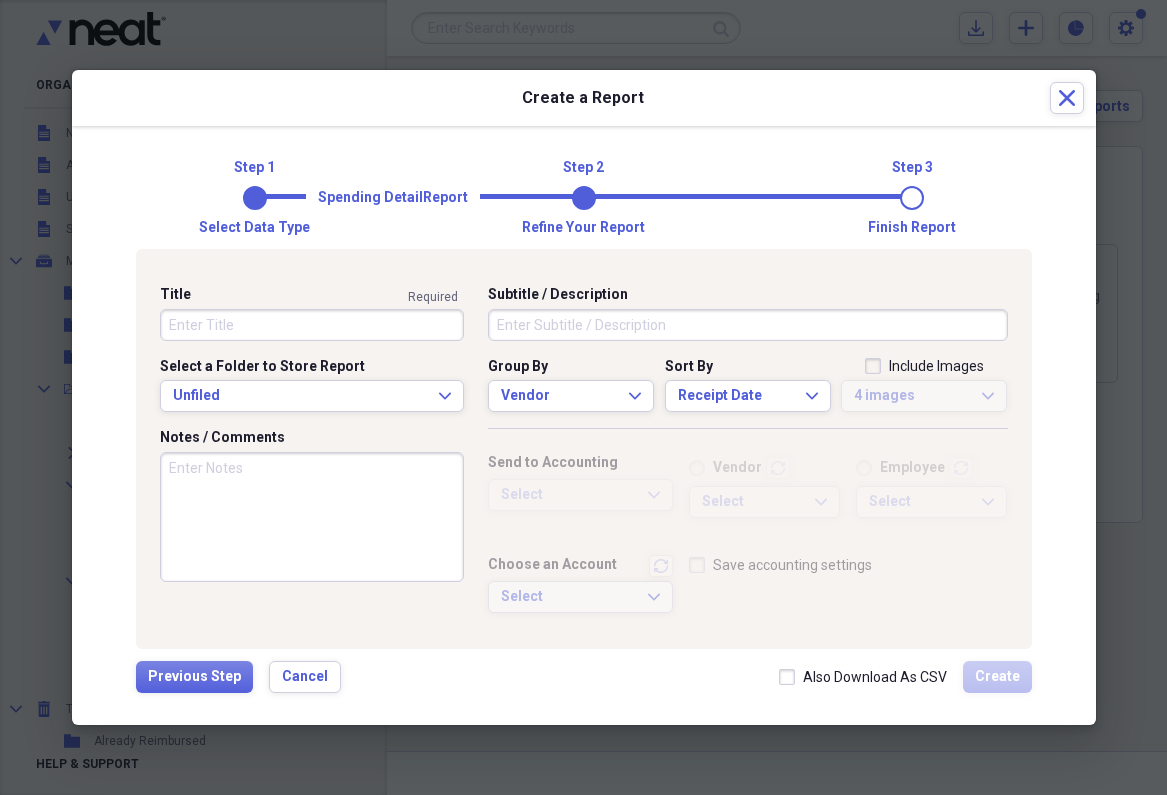 click on "Title" at bounding box center (312, 325) 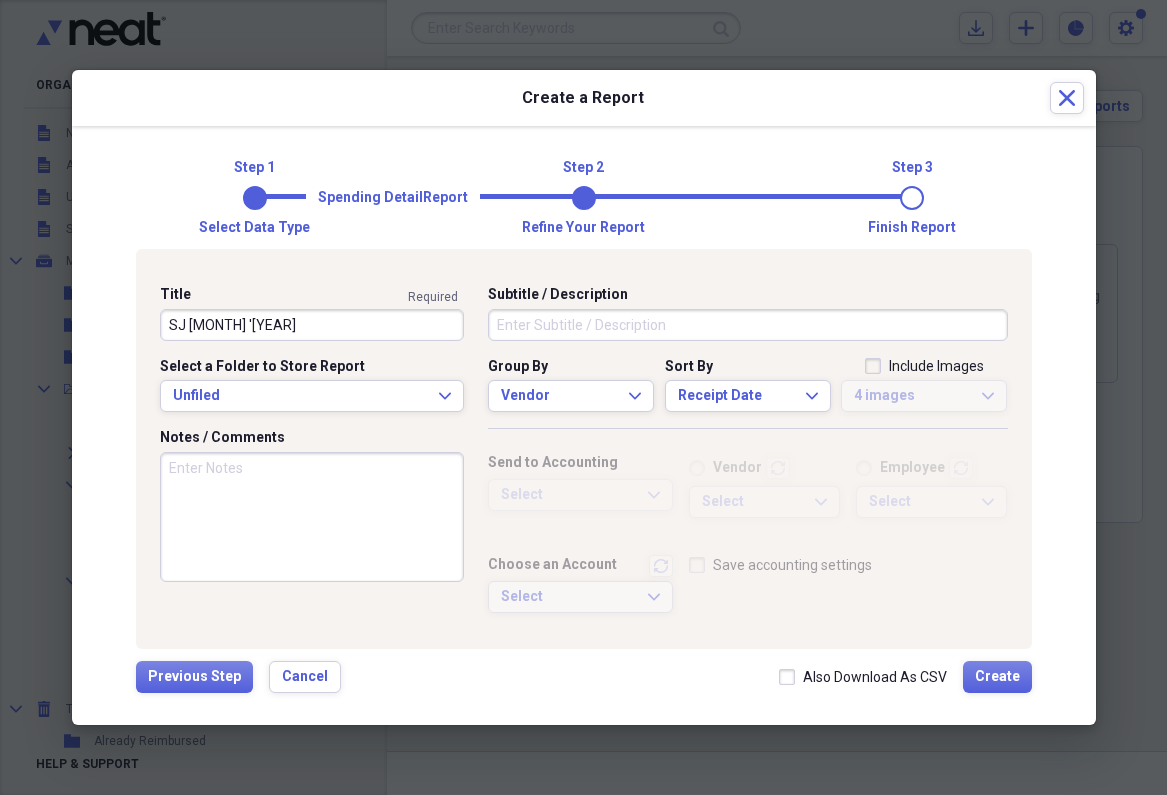 type on "SJ [MONTH] '[YEAR]" 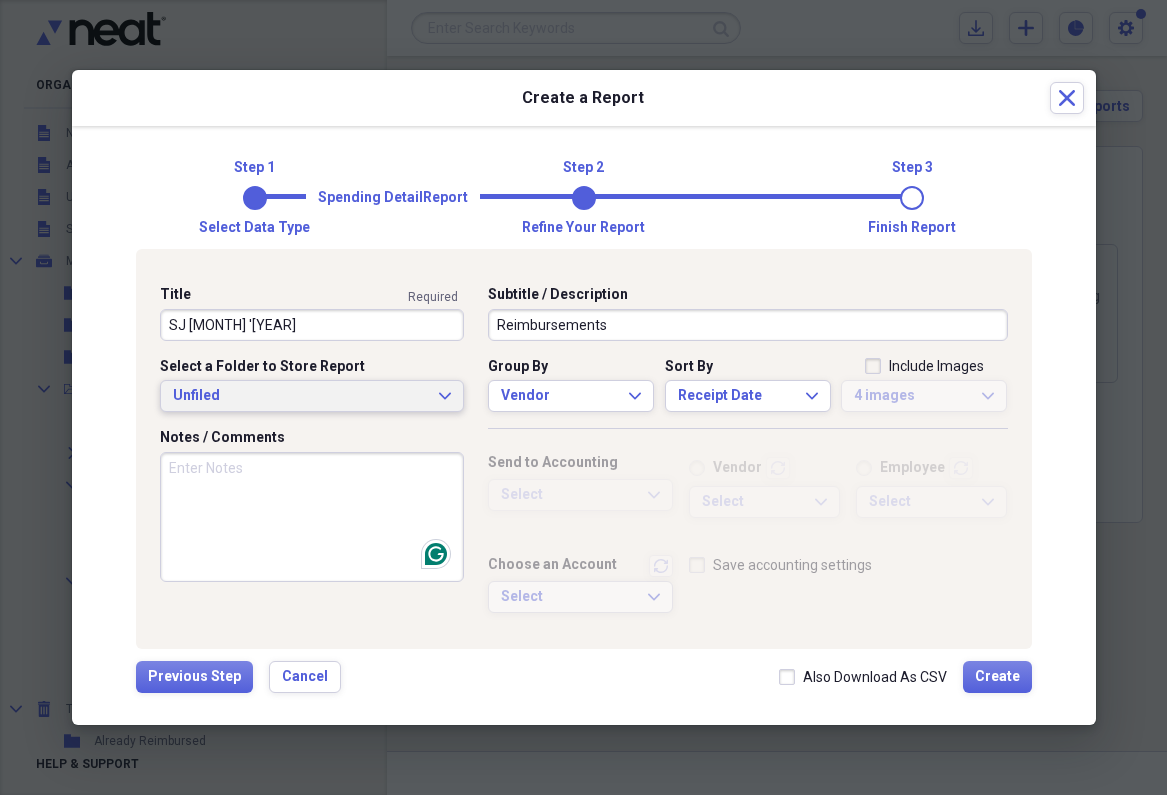 type on "Reimbursements" 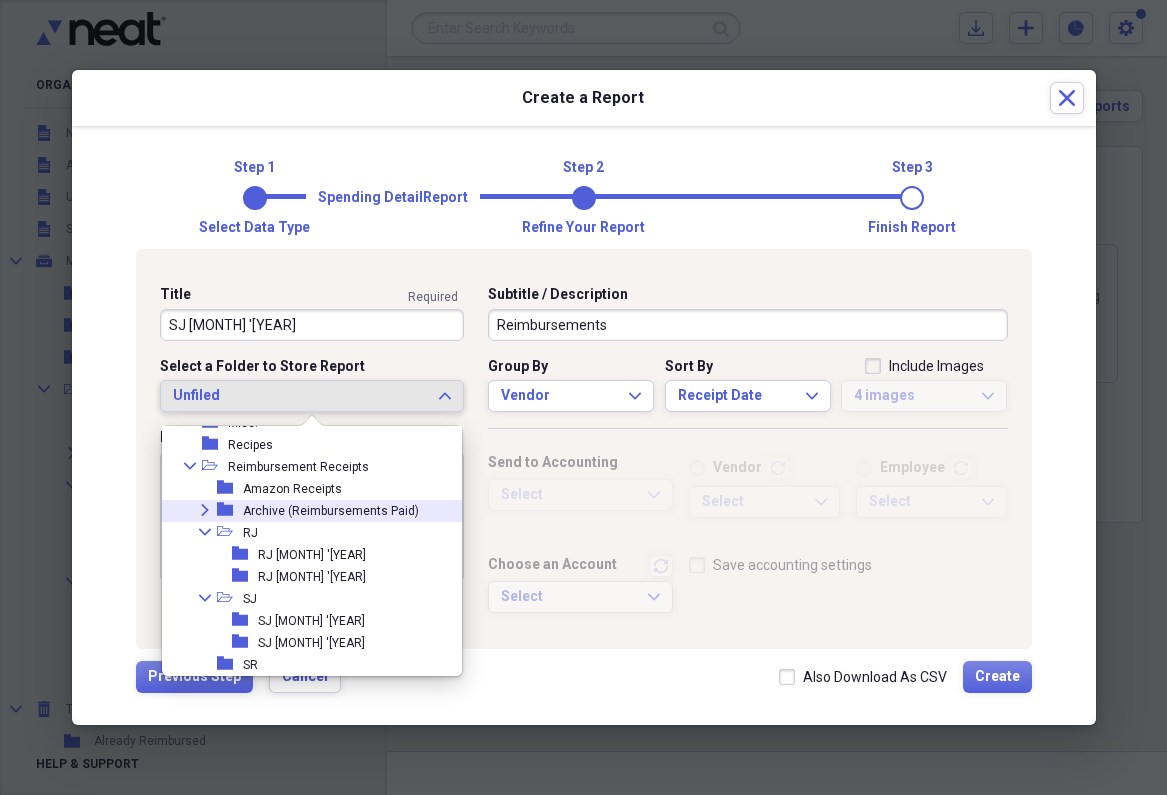 scroll, scrollTop: 95, scrollLeft: 0, axis: vertical 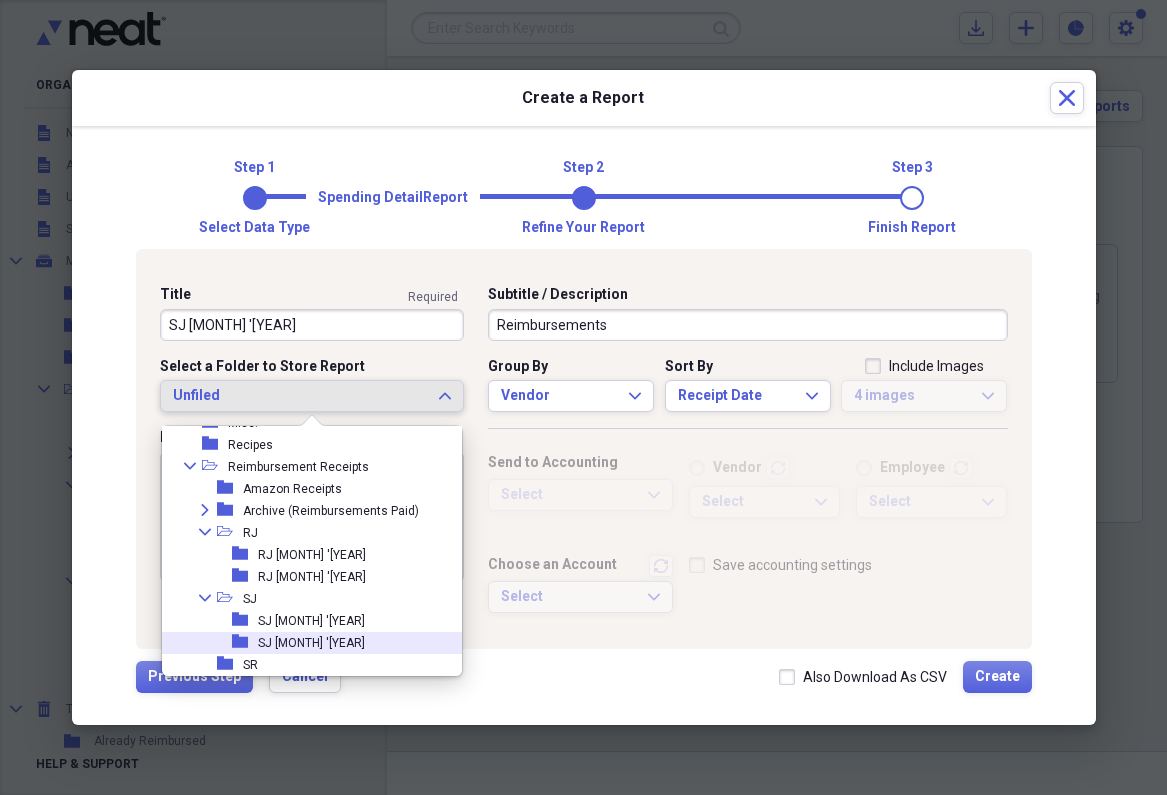 click on "SJ [MONTH] '[YEAR]" at bounding box center (311, 643) 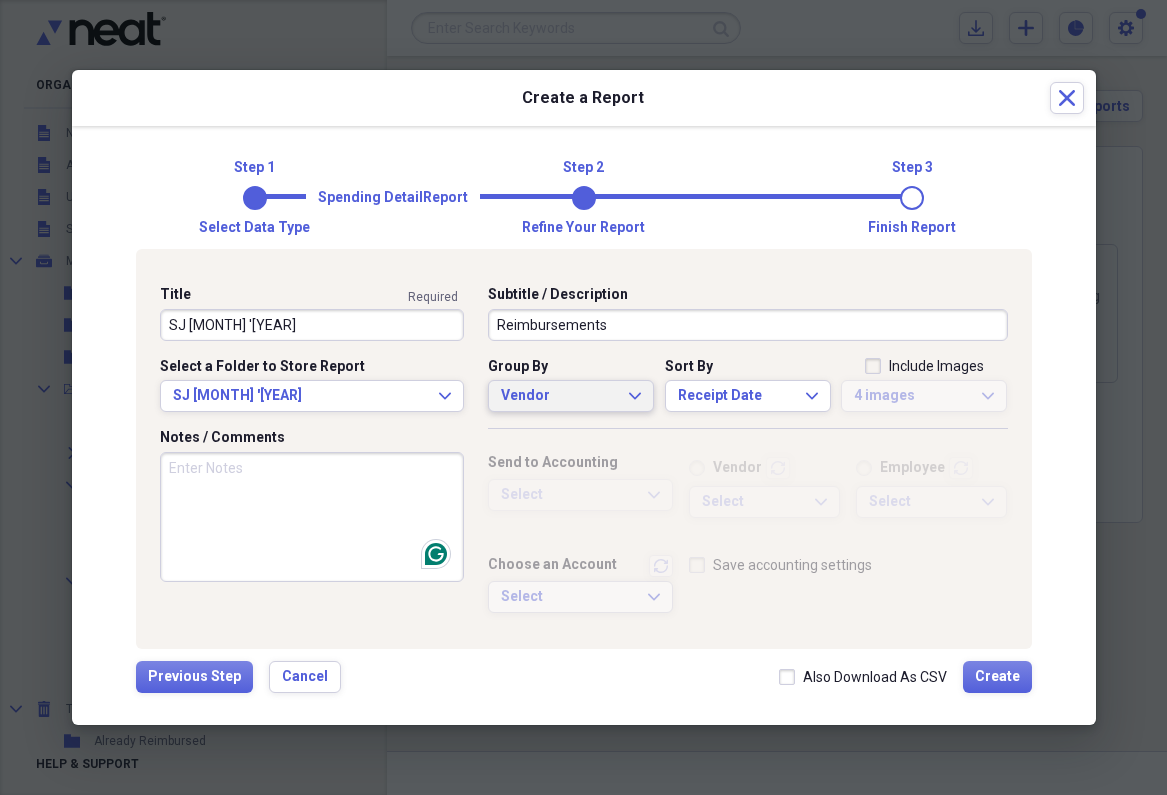 click on "Vendor" at bounding box center (559, 396) 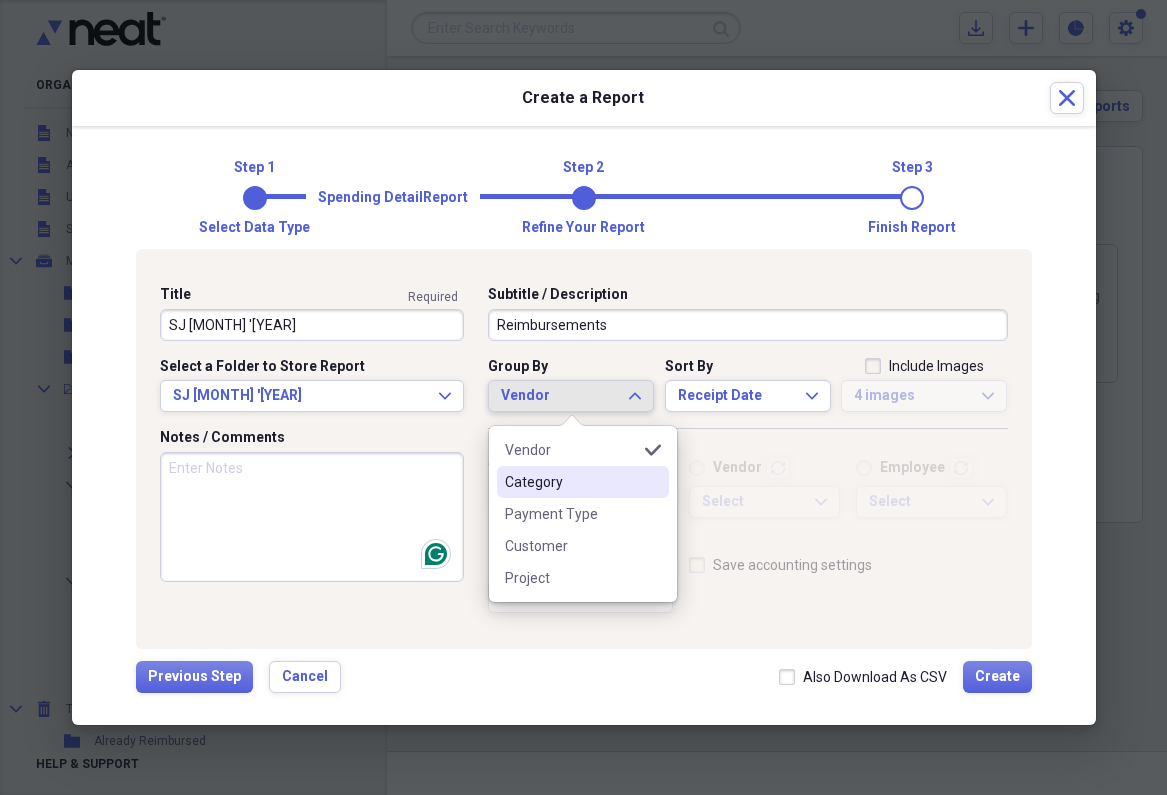 click on "Category" at bounding box center (571, 482) 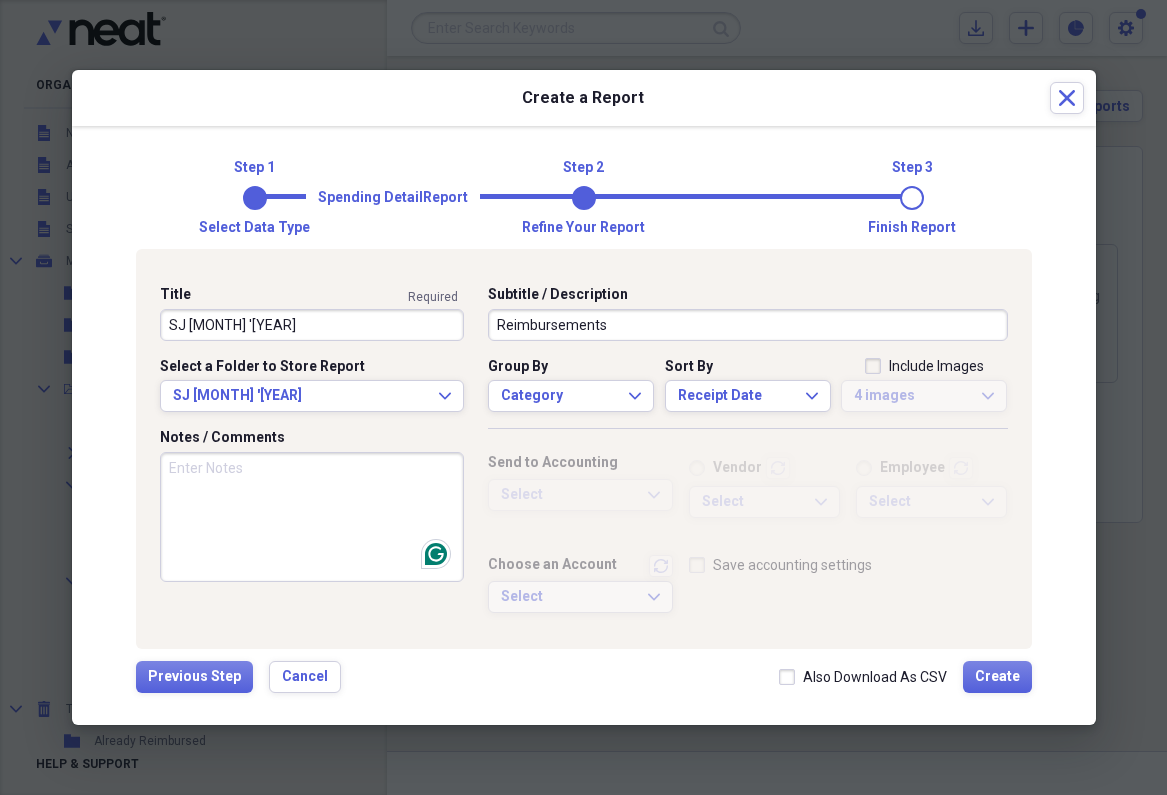 click on "Include Images" at bounding box center (924, 366) 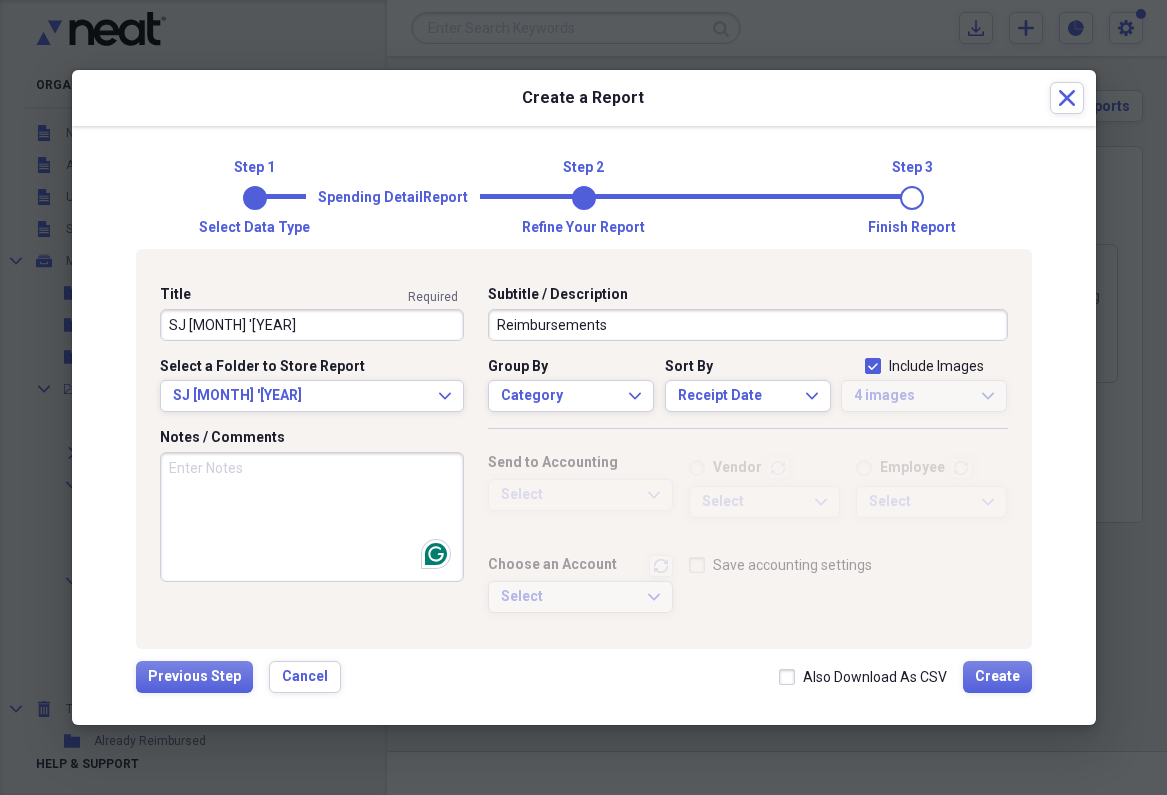 checkbox on "true" 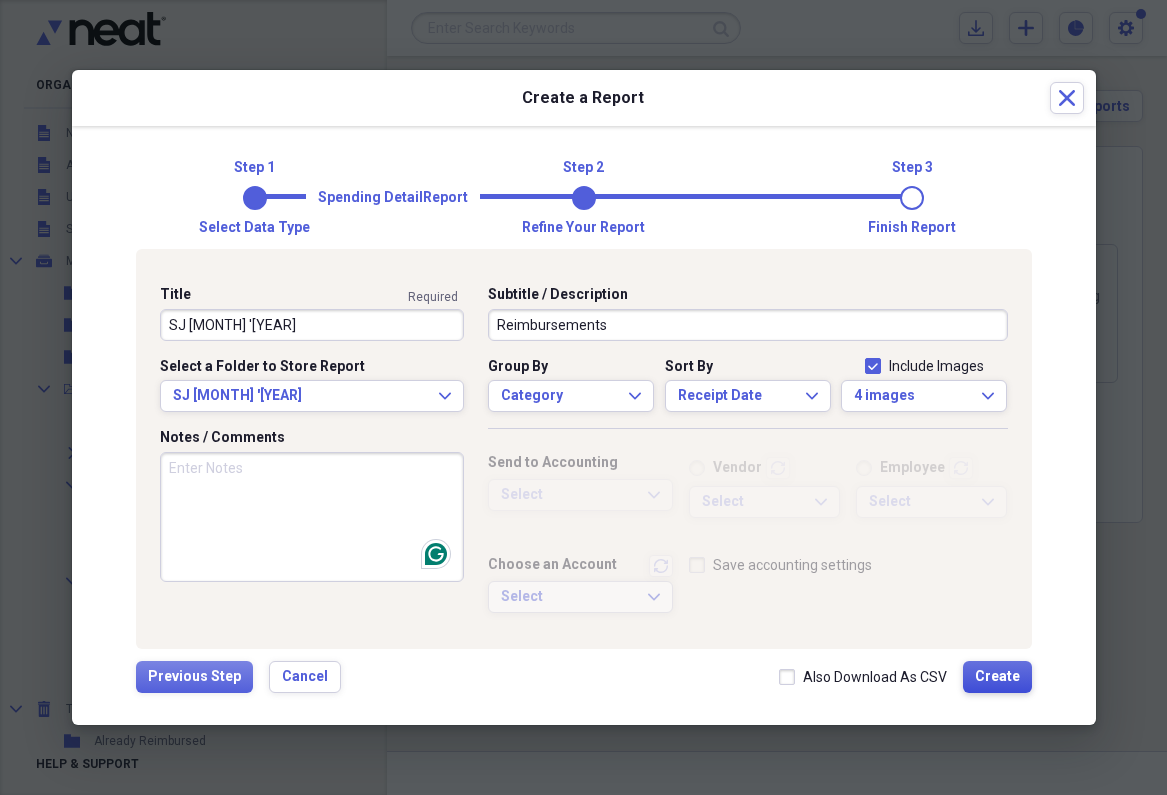 click on "Create" at bounding box center [997, 677] 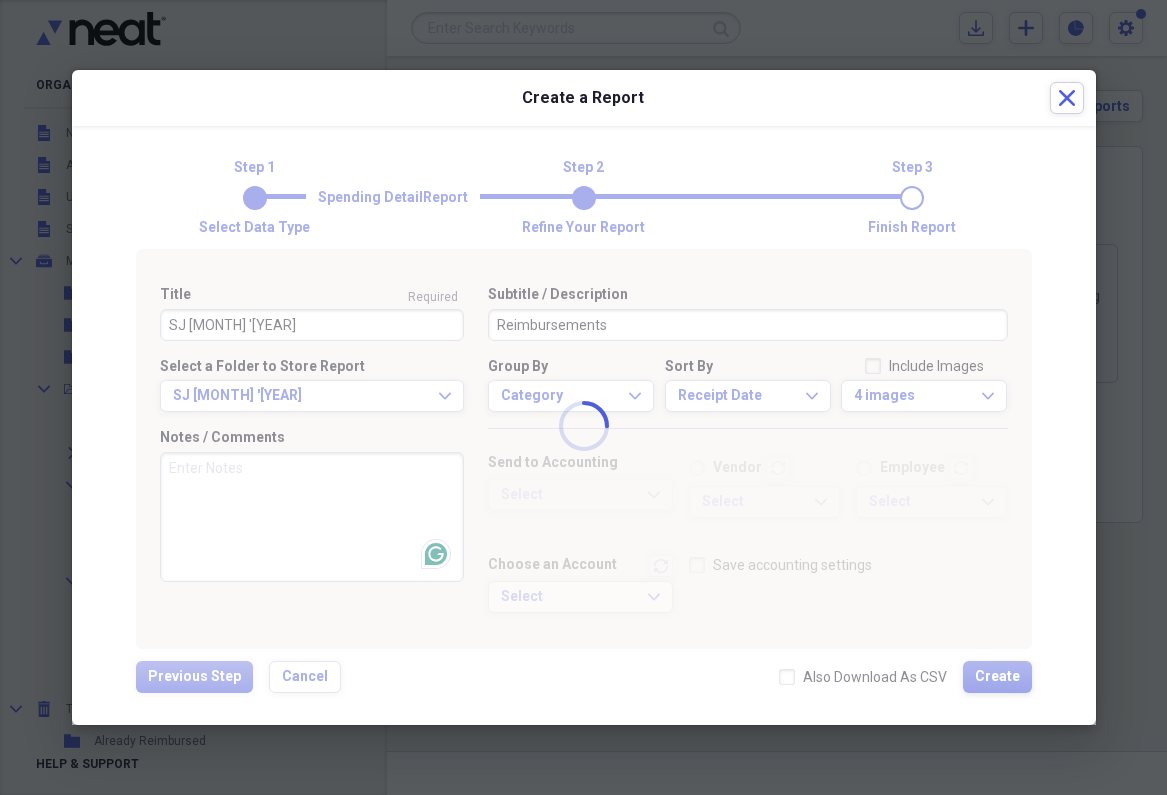 type 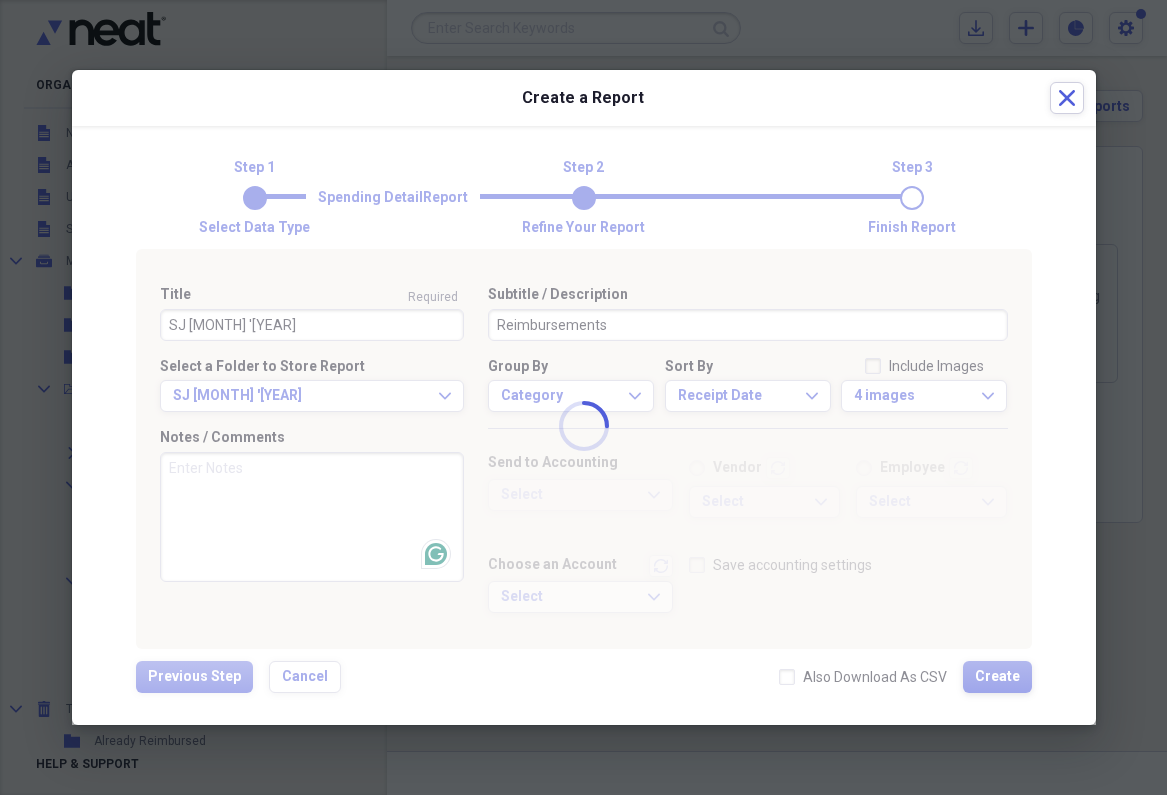 type 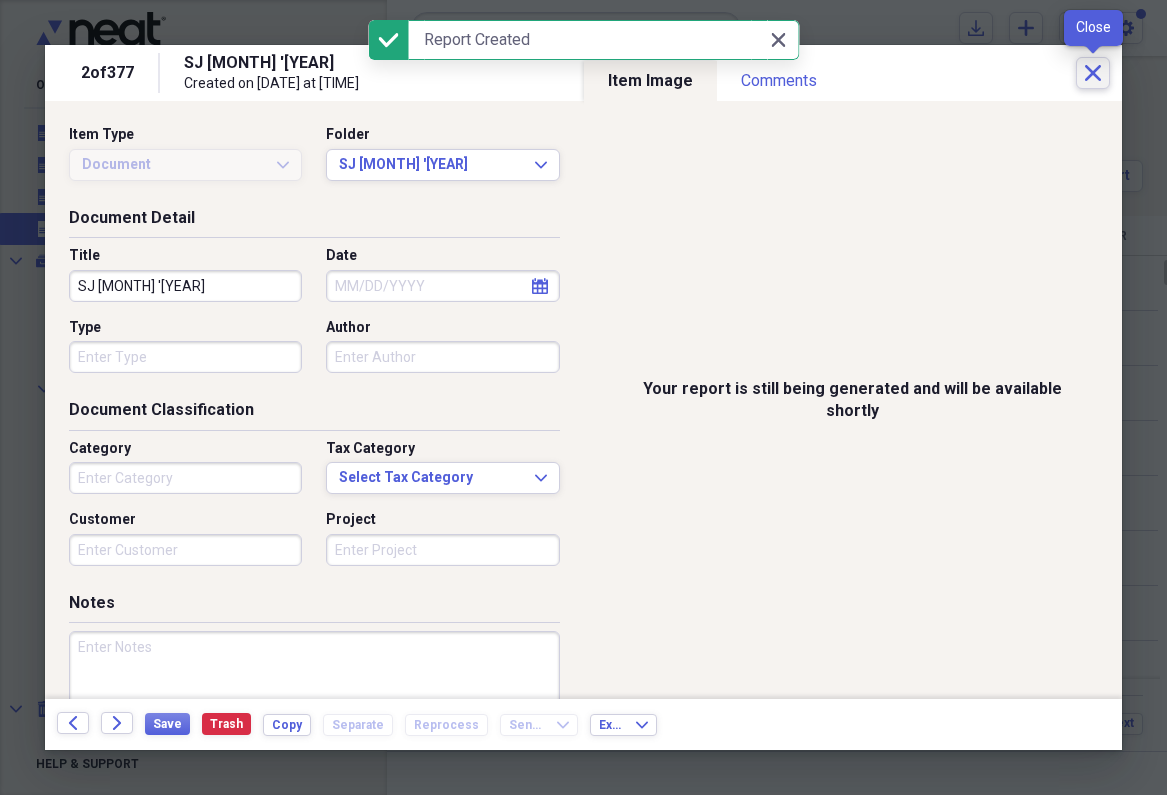 click on "Close" 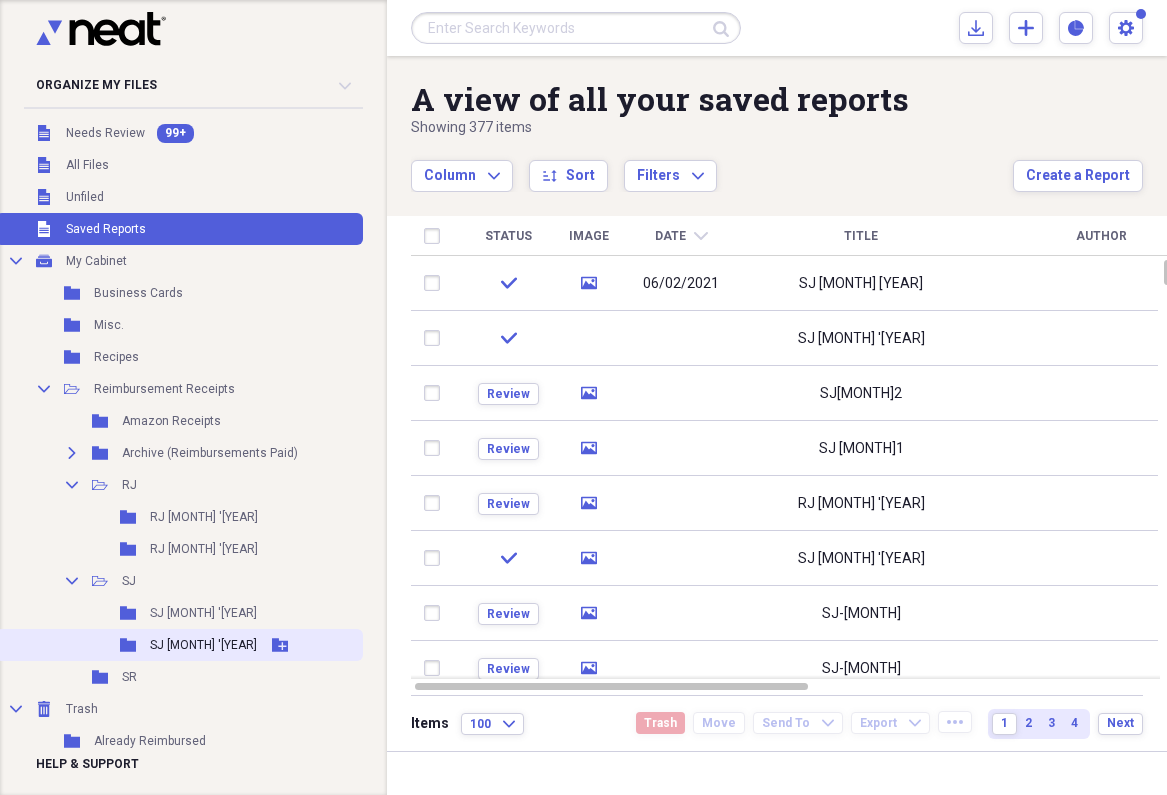 click on "SJ [MONTH] '[YEAR]" at bounding box center (203, 645) 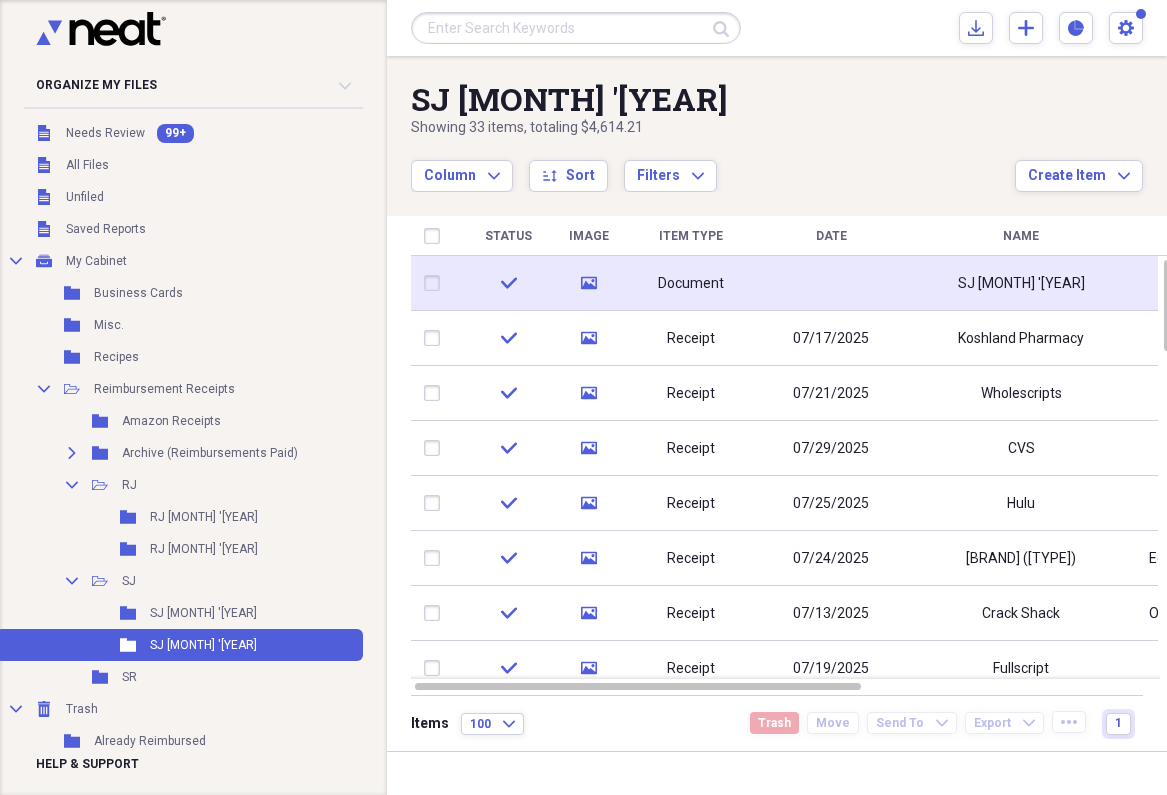 click at bounding box center (831, 283) 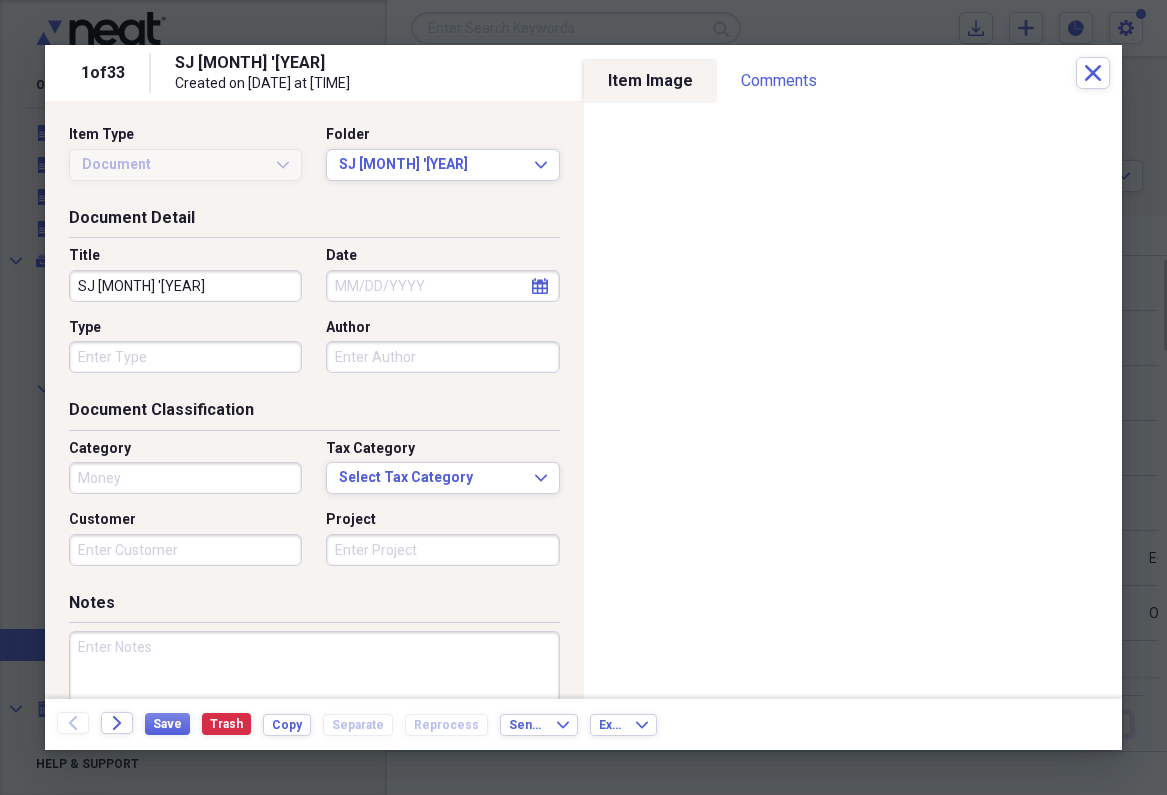 type on "Money" 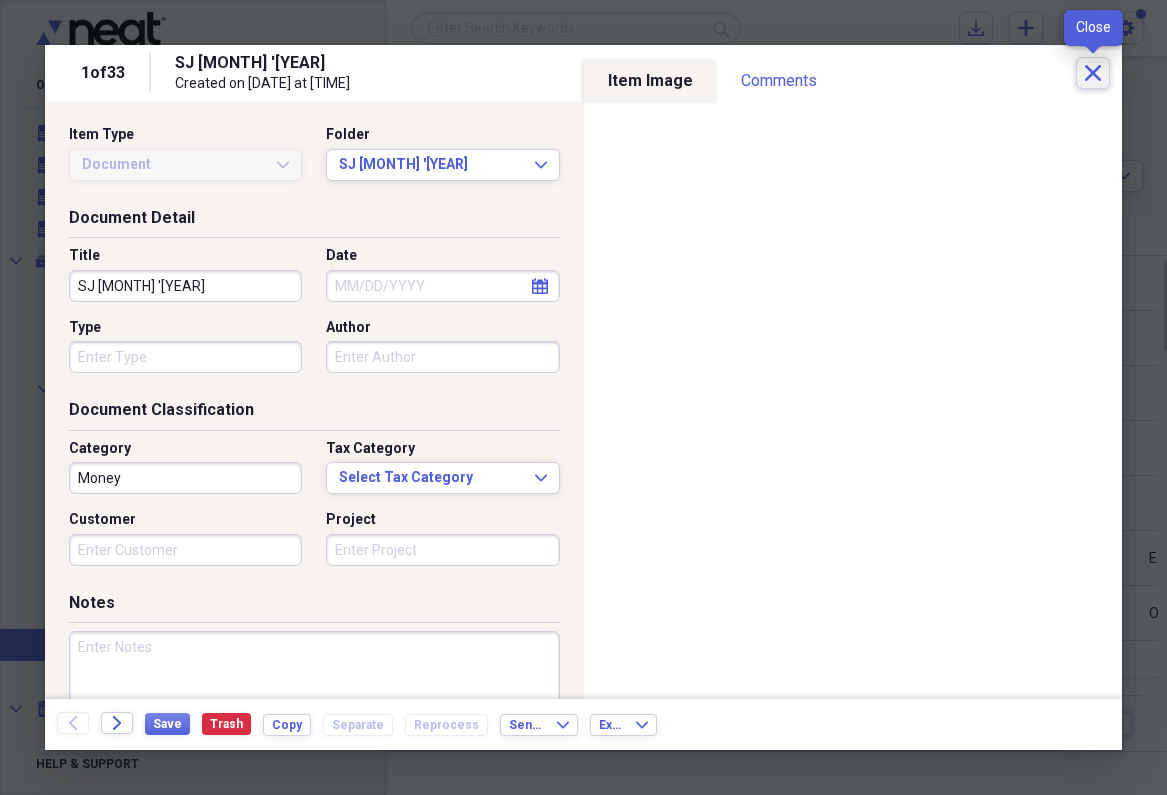 click 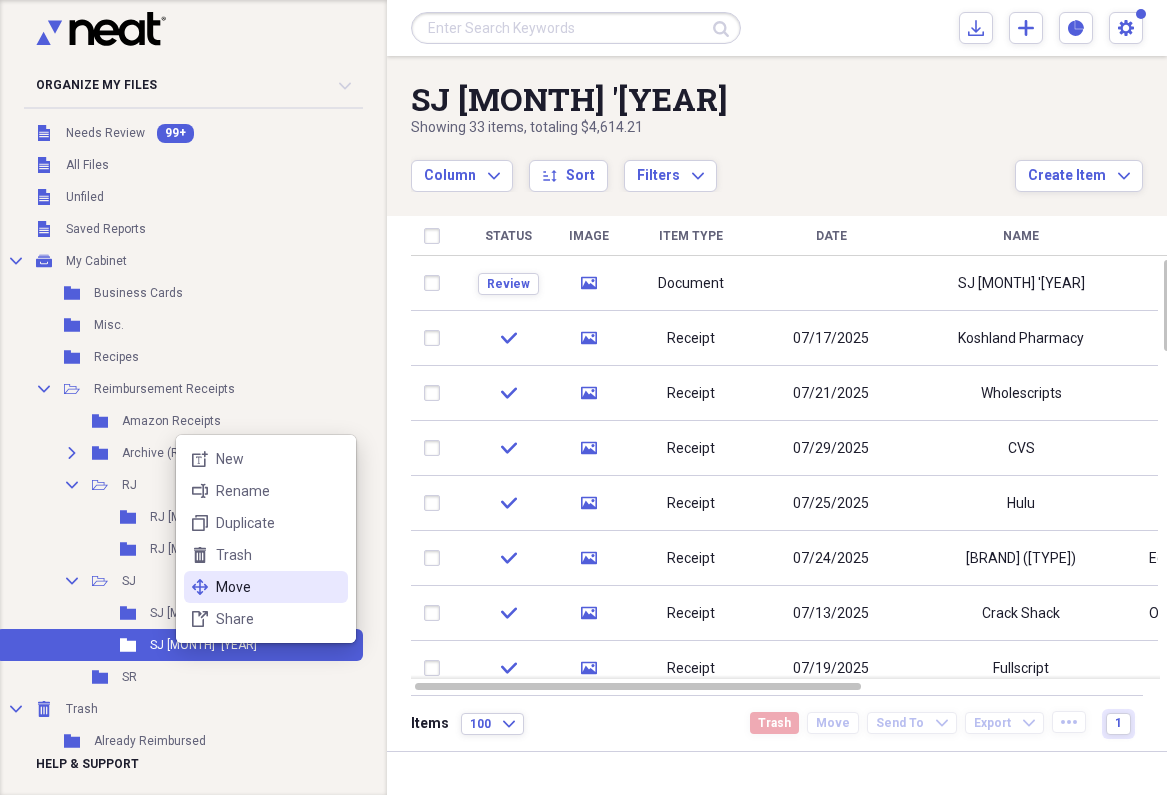 click on "move Move" at bounding box center [266, 587] 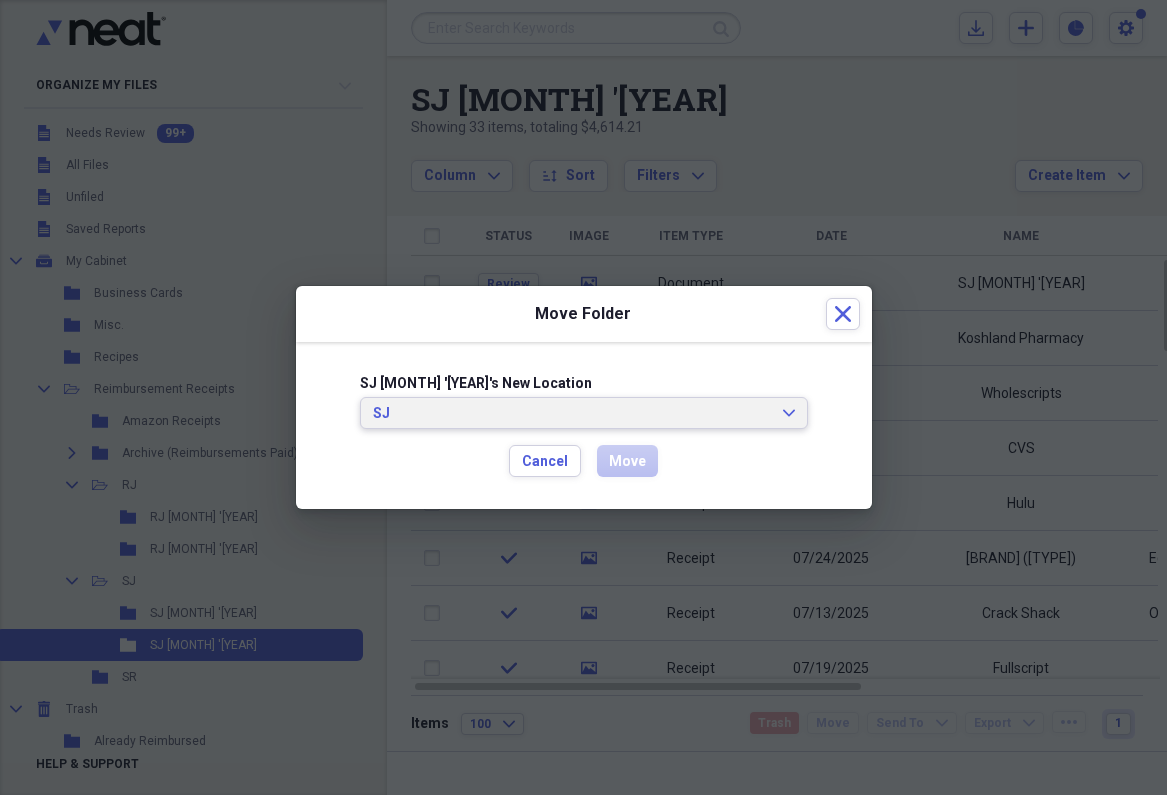 click on "SJ" at bounding box center [572, 414] 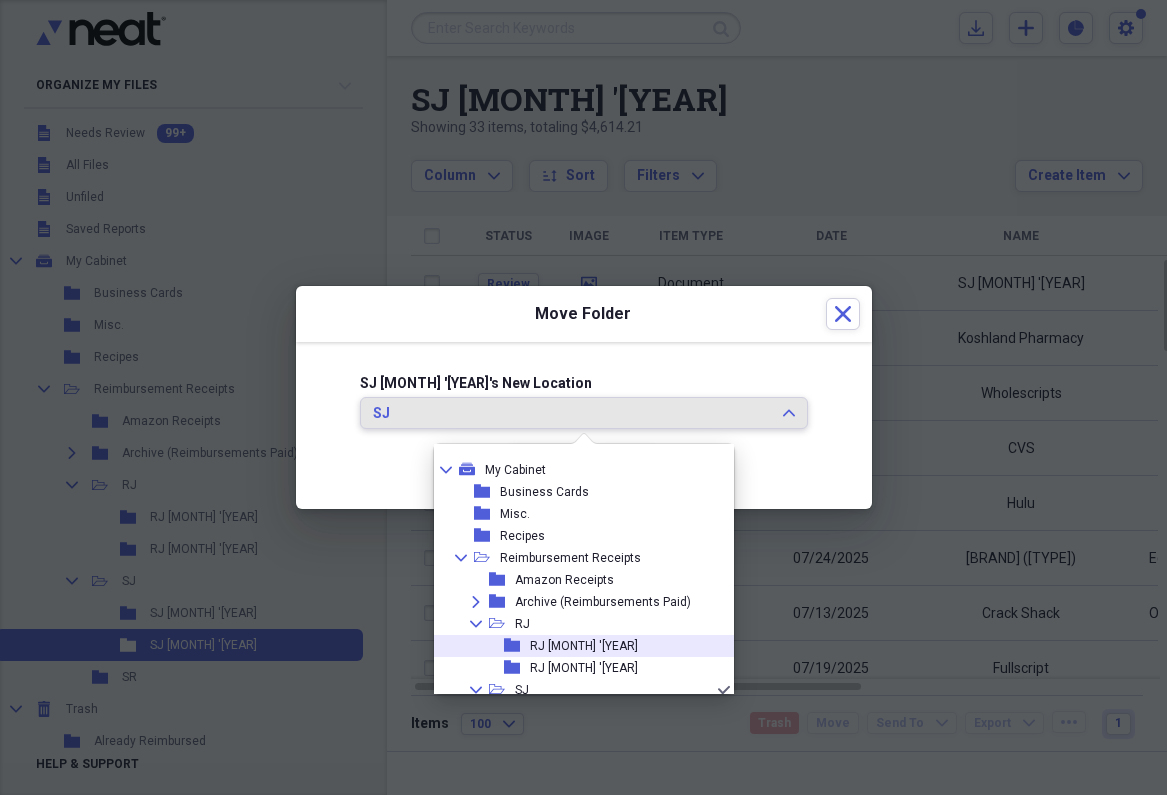 scroll, scrollTop: 0, scrollLeft: 0, axis: both 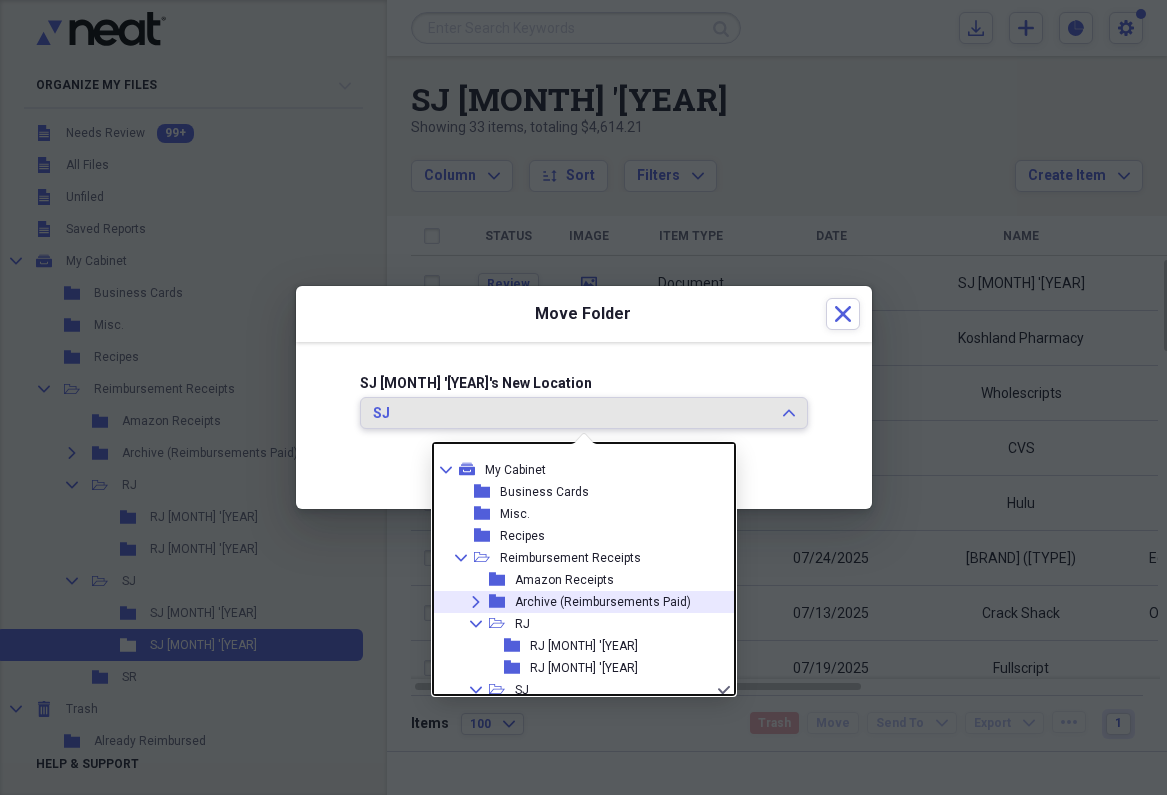click on "Expand" 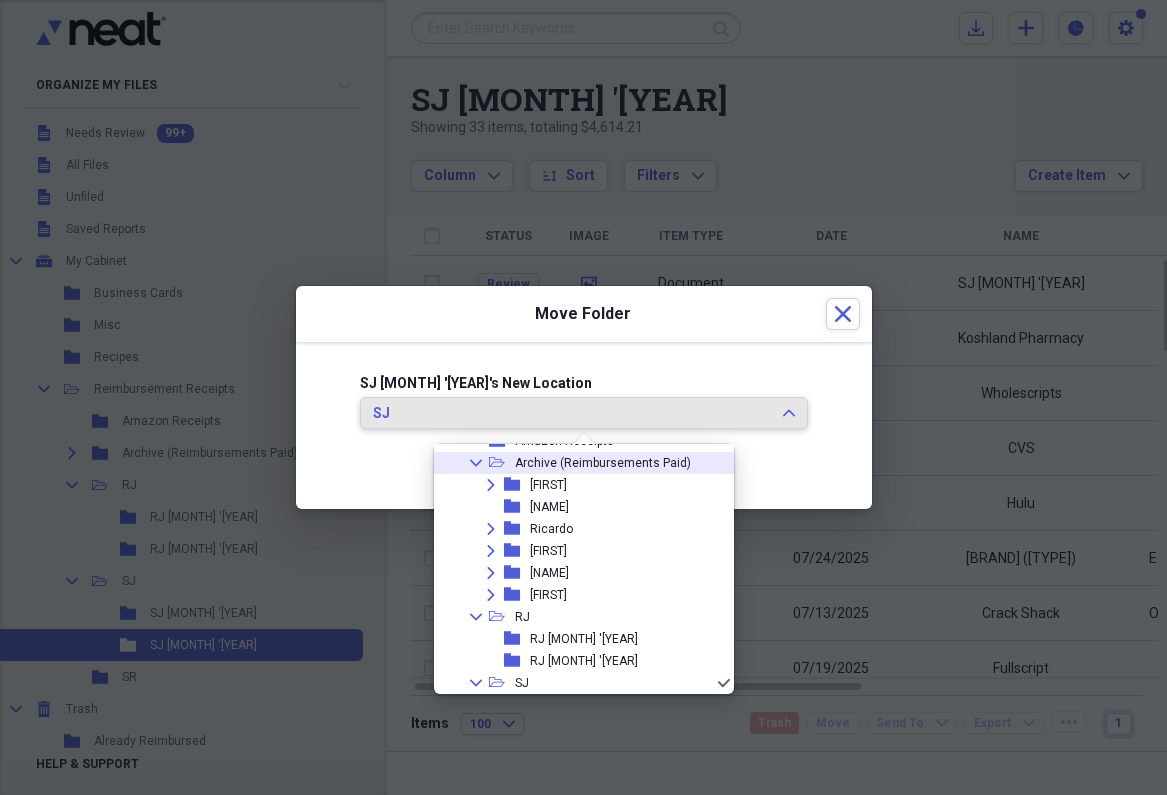 scroll, scrollTop: 143, scrollLeft: 0, axis: vertical 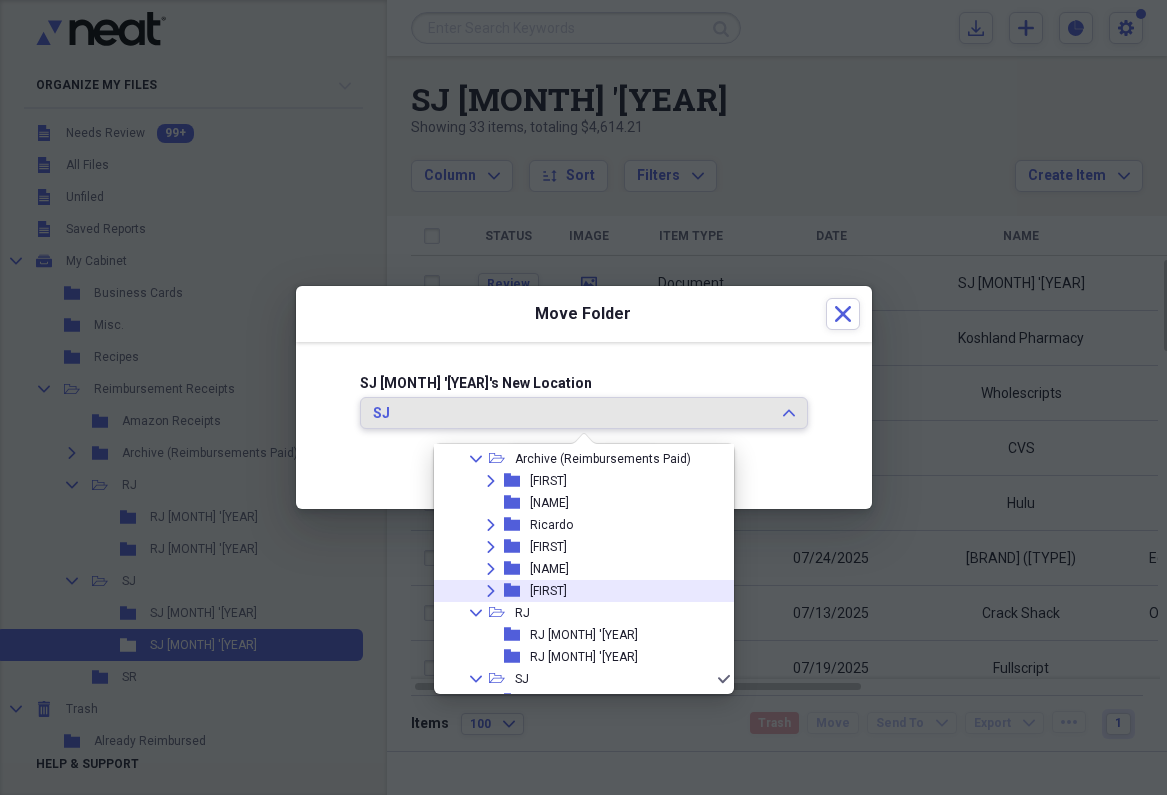 click on "[FIRST]" at bounding box center [548, 591] 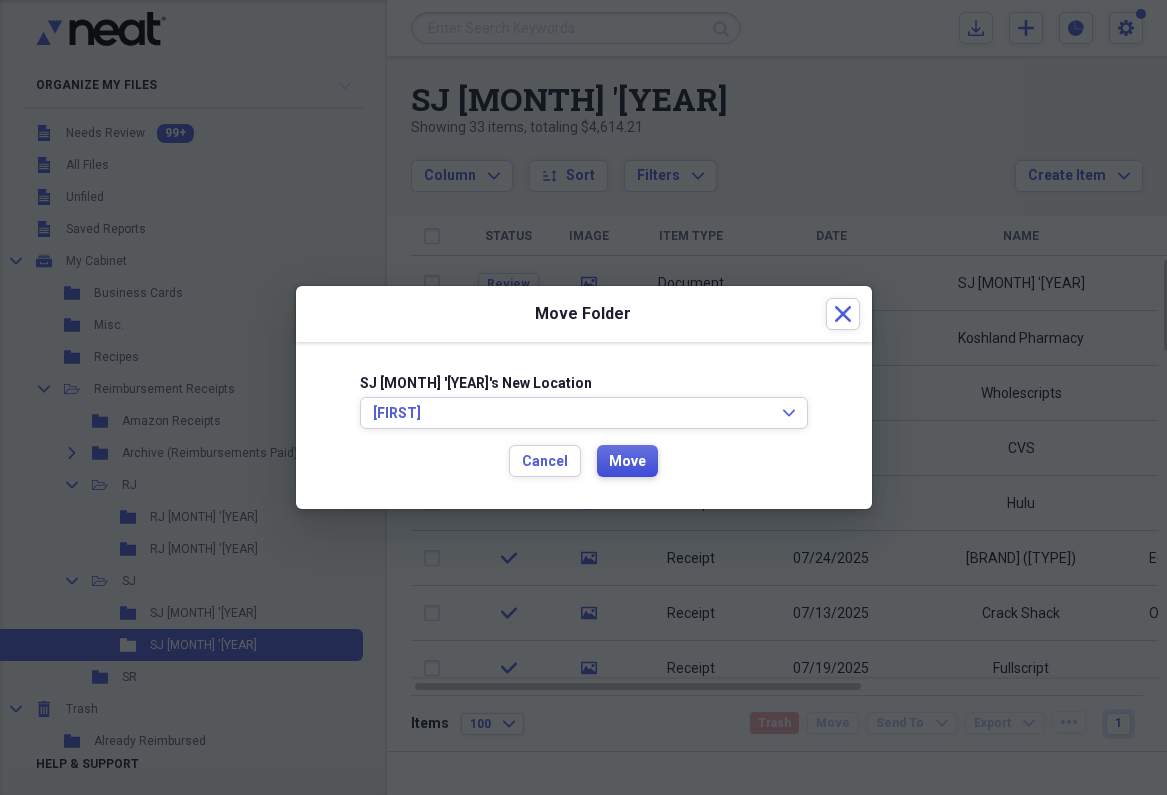 click on "Move" at bounding box center [627, 462] 